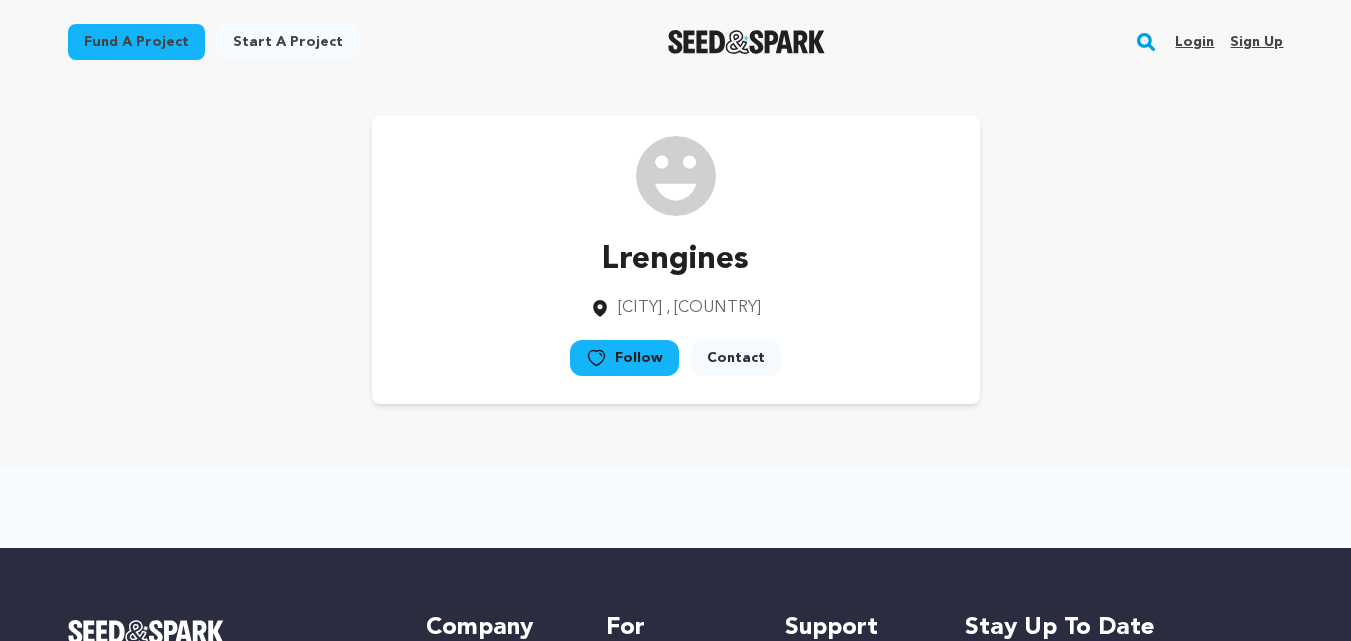 scroll, scrollTop: 0, scrollLeft: 0, axis: both 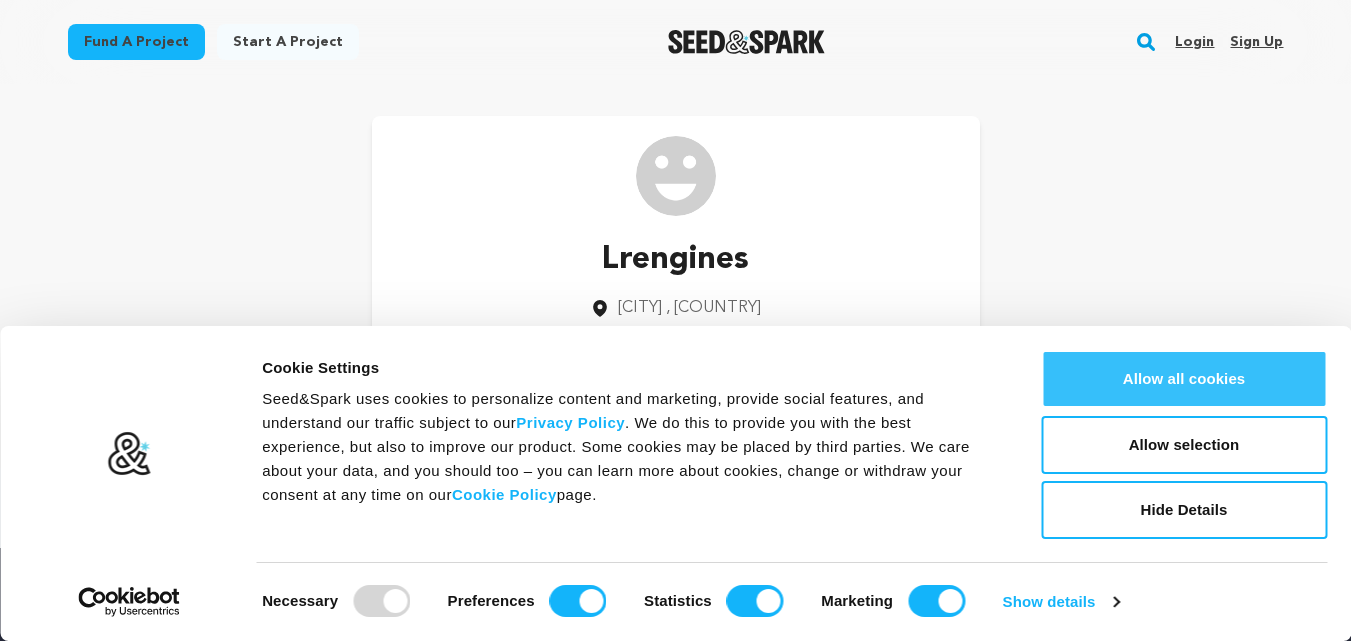 click on "Allow all cookies" at bounding box center [1184, 379] 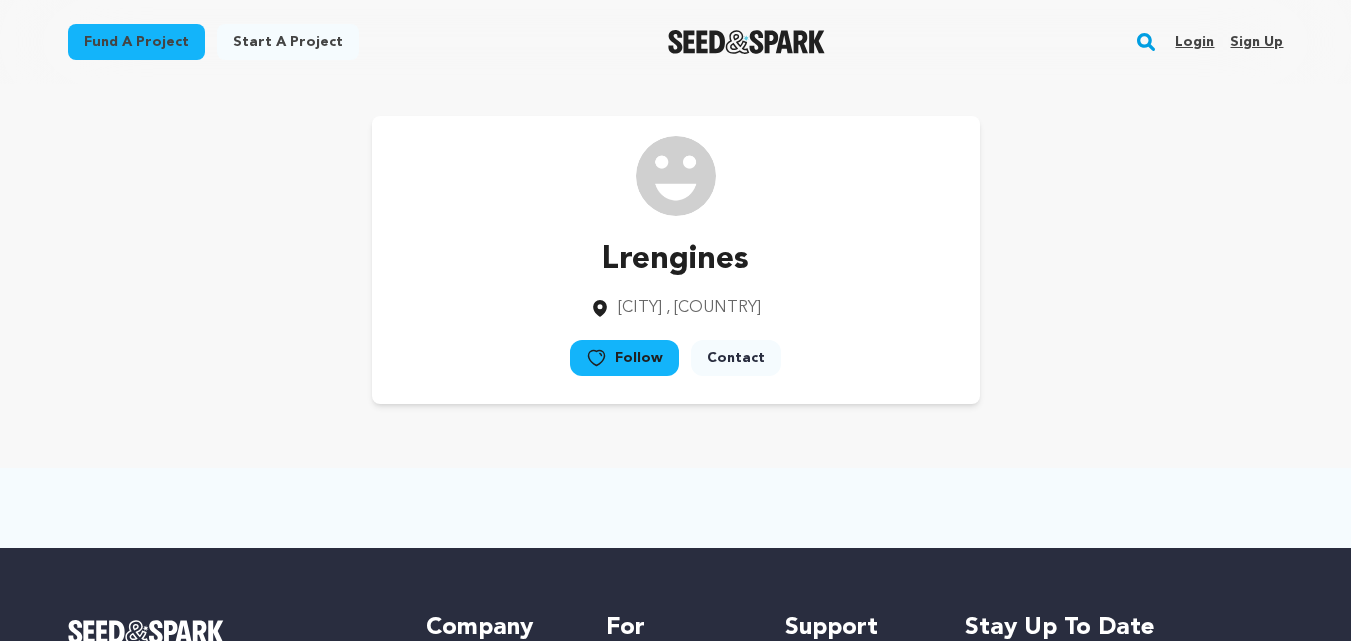 click on "Sign up" at bounding box center [1256, 42] 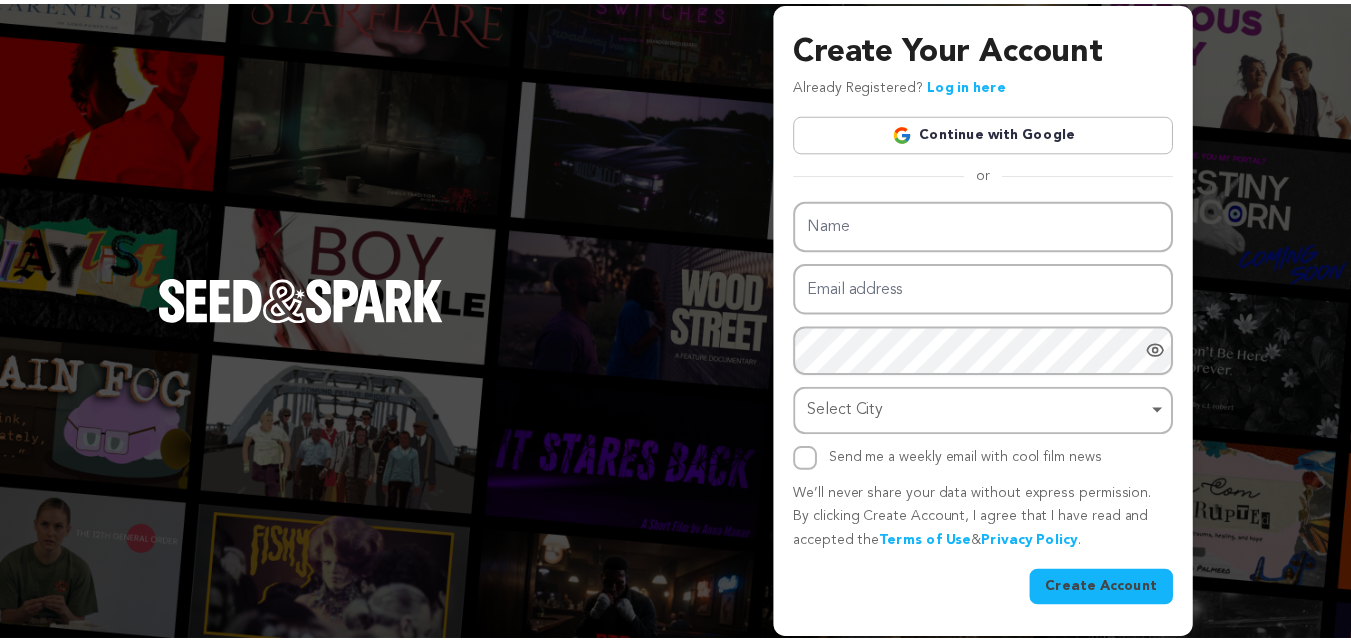 scroll, scrollTop: 0, scrollLeft: 0, axis: both 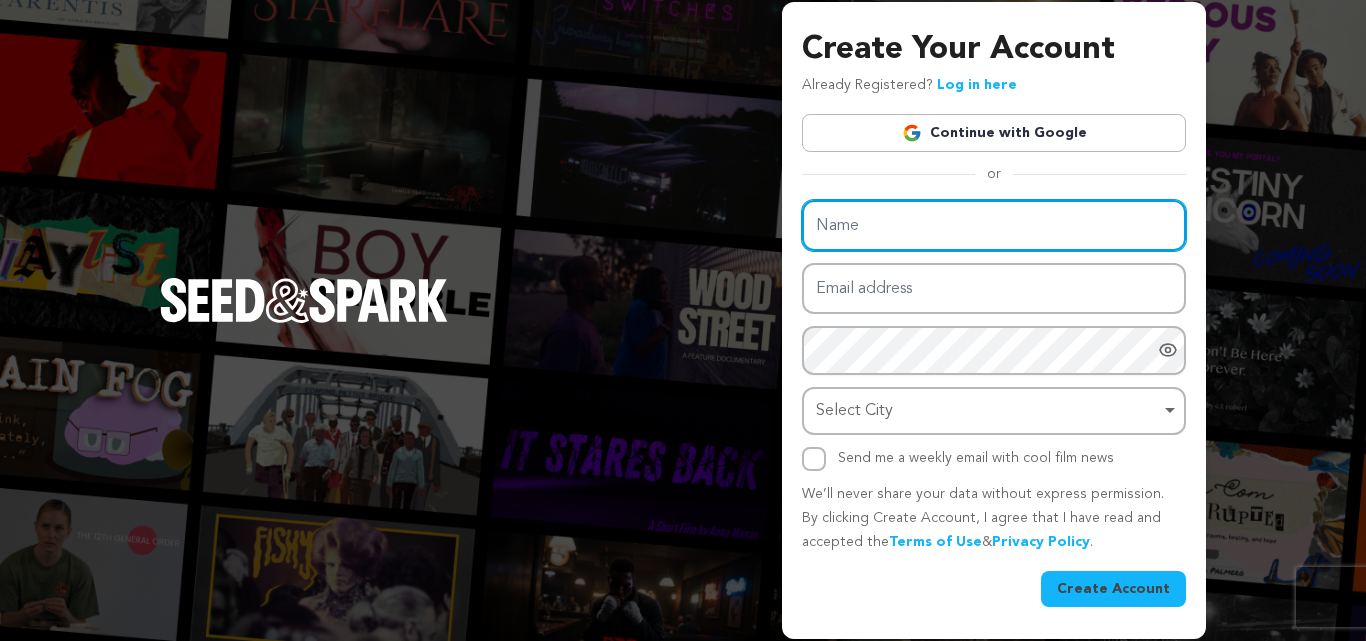 click on "Name" at bounding box center [994, 225] 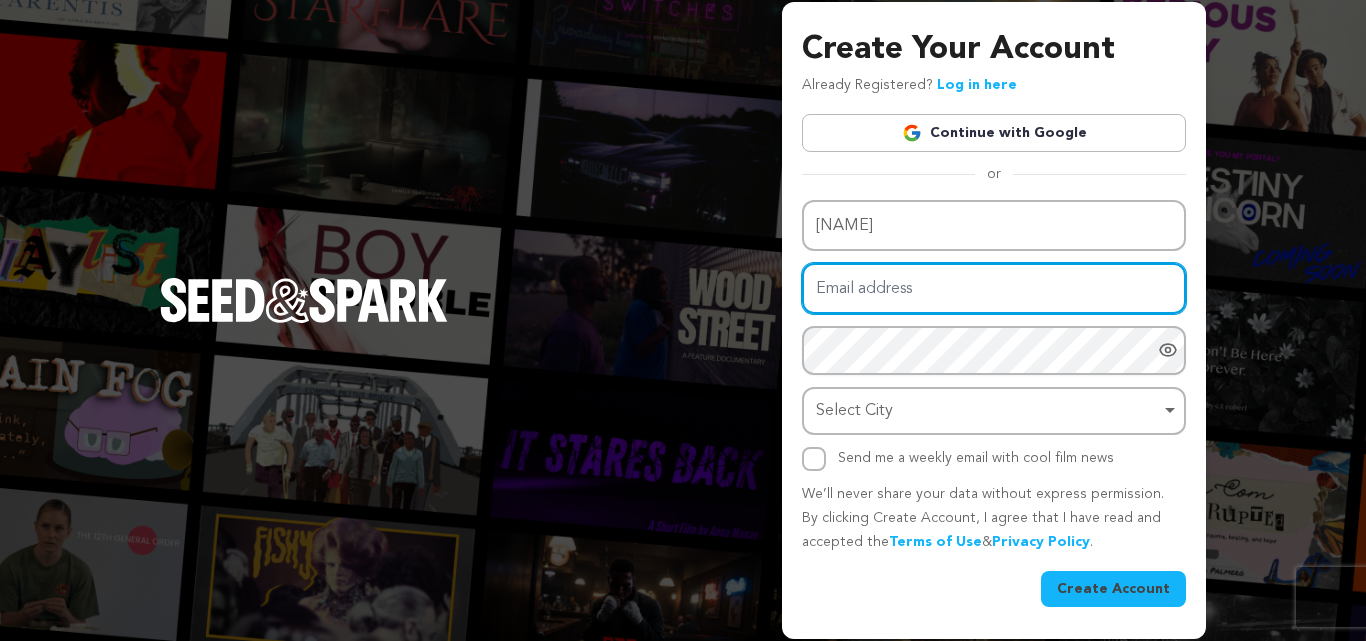 click on "Email address" at bounding box center (994, 288) 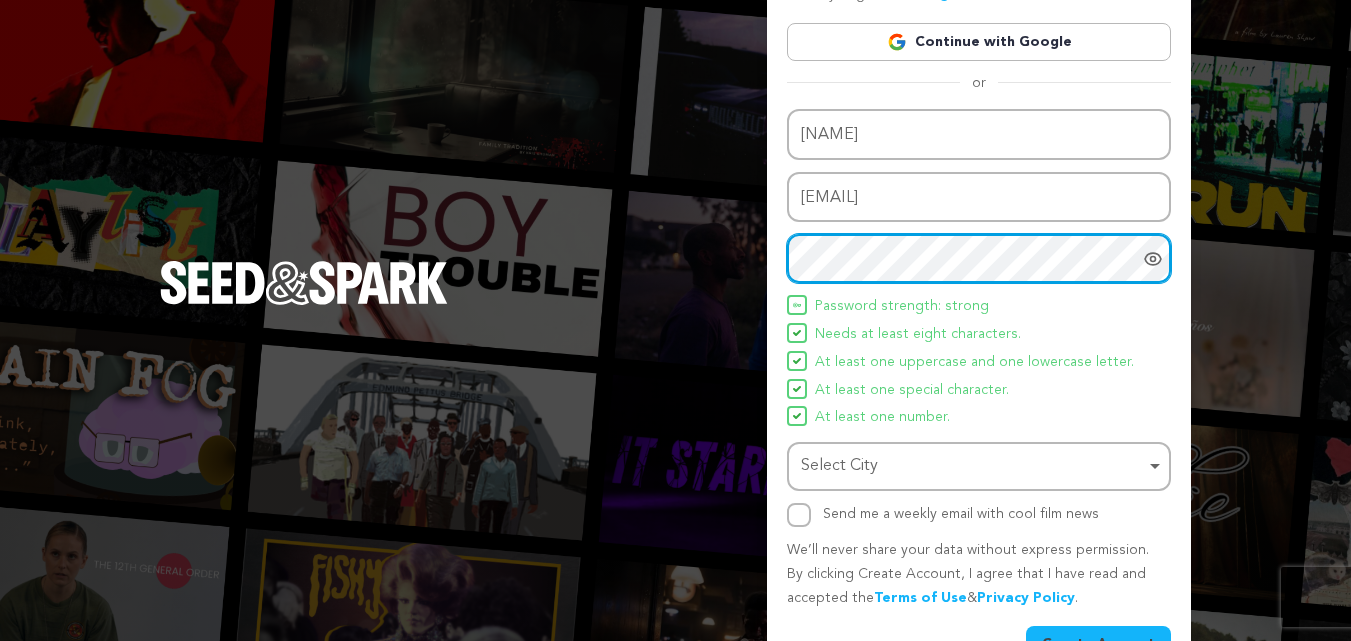 scroll, scrollTop: 133, scrollLeft: 0, axis: vertical 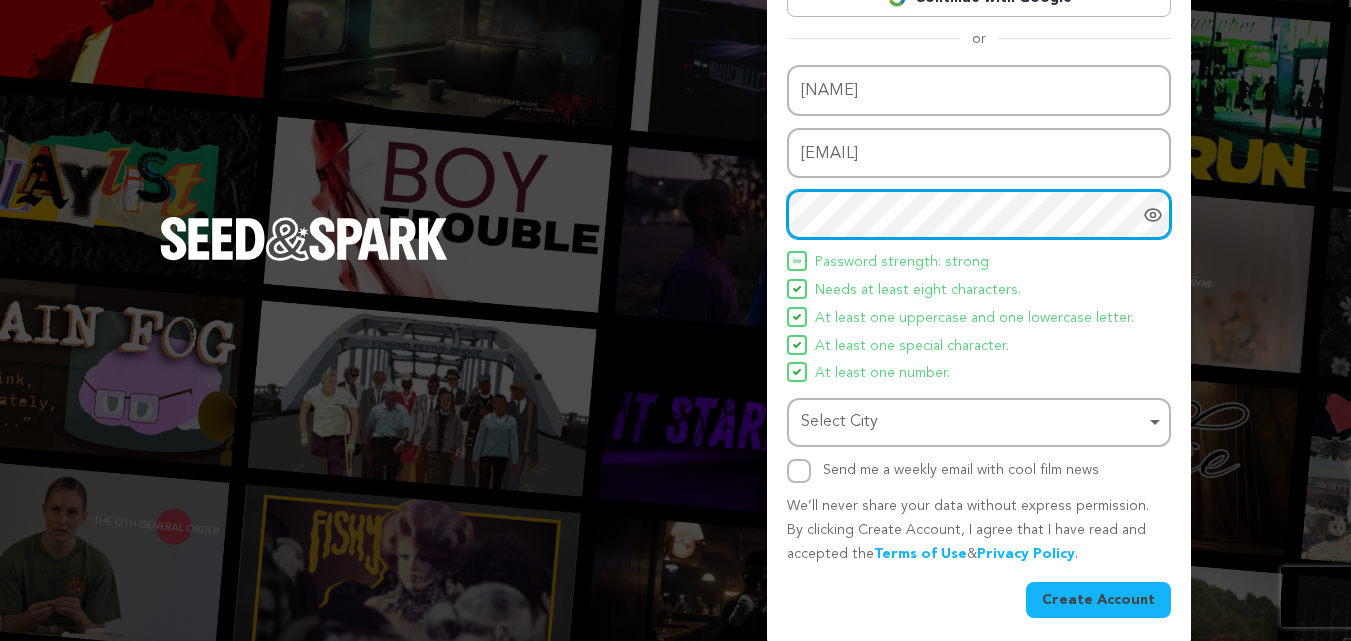 click on "Select City Remove item" at bounding box center (973, 422) 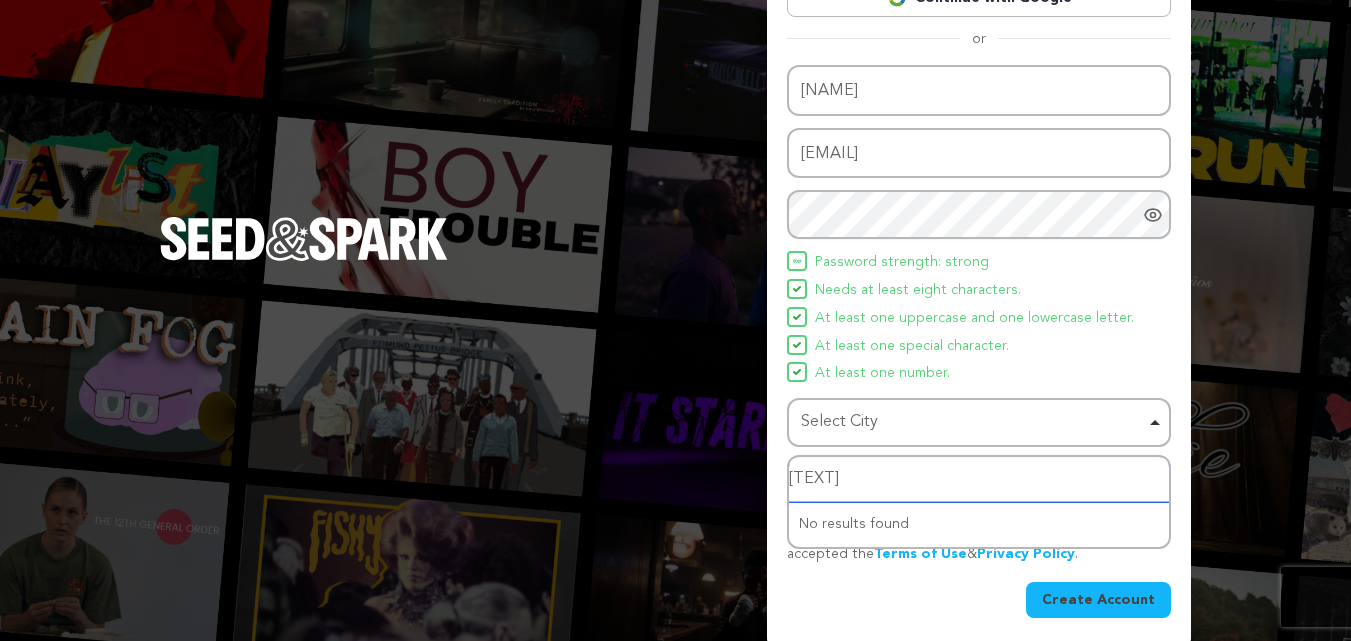 type on "ksashmir" 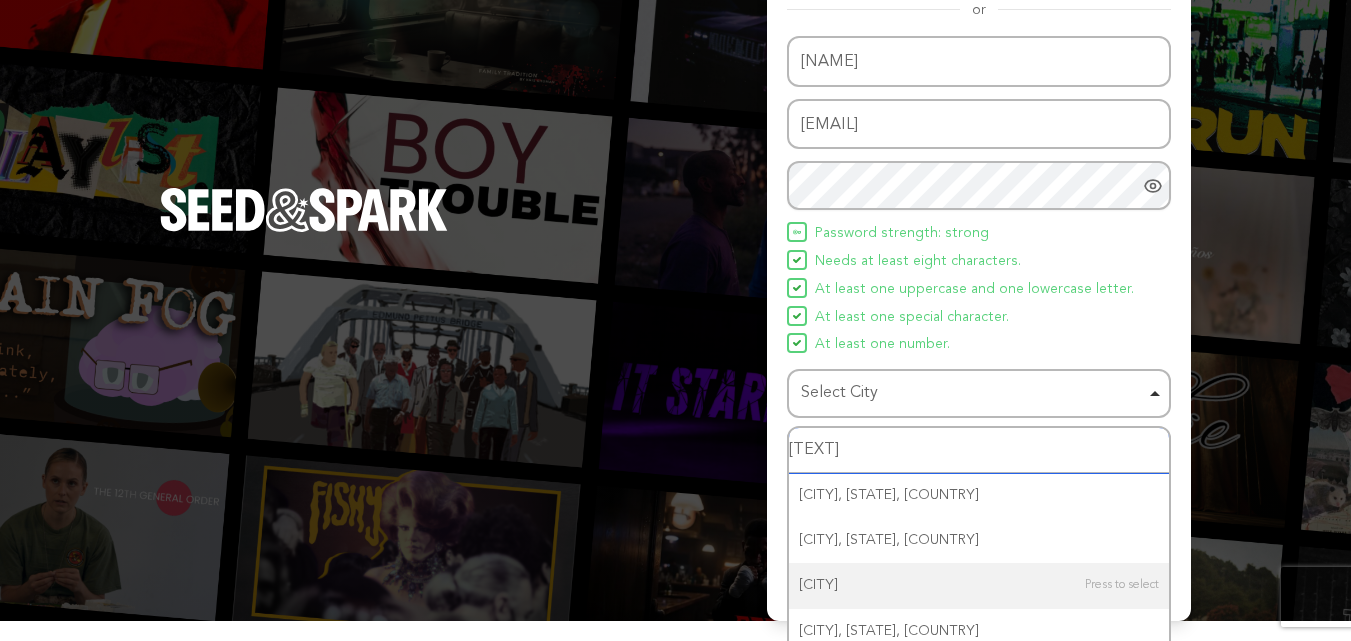 scroll, scrollTop: 177, scrollLeft: 0, axis: vertical 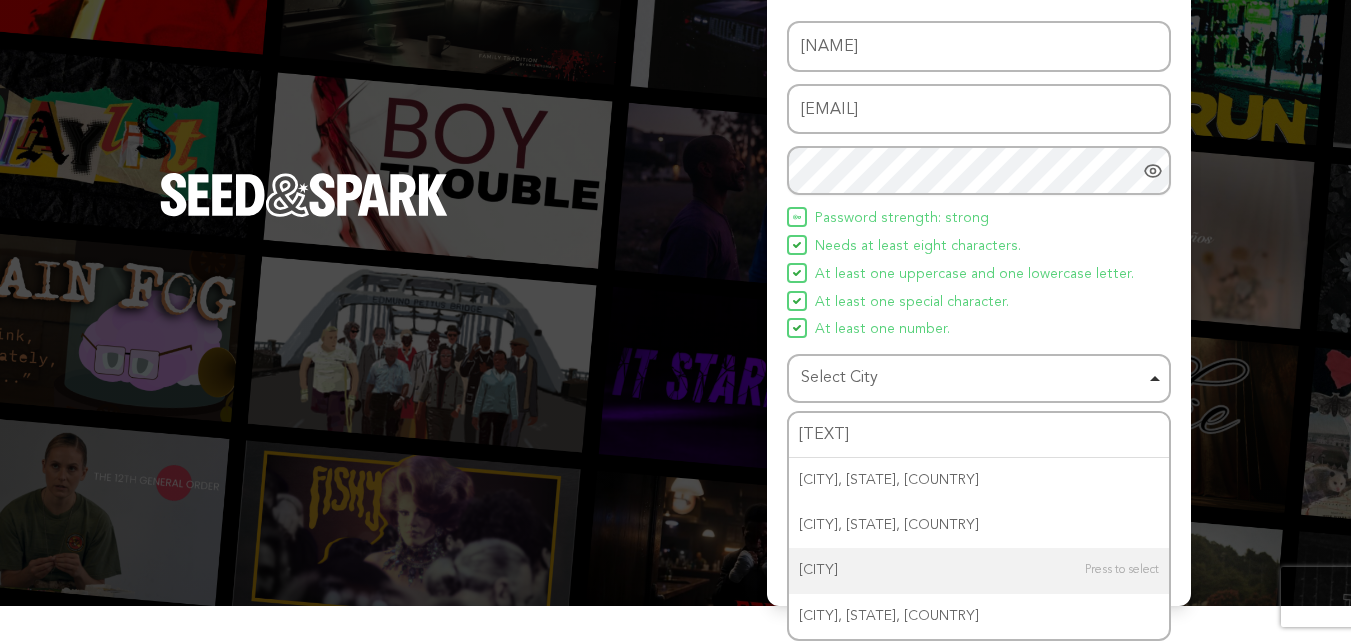 type 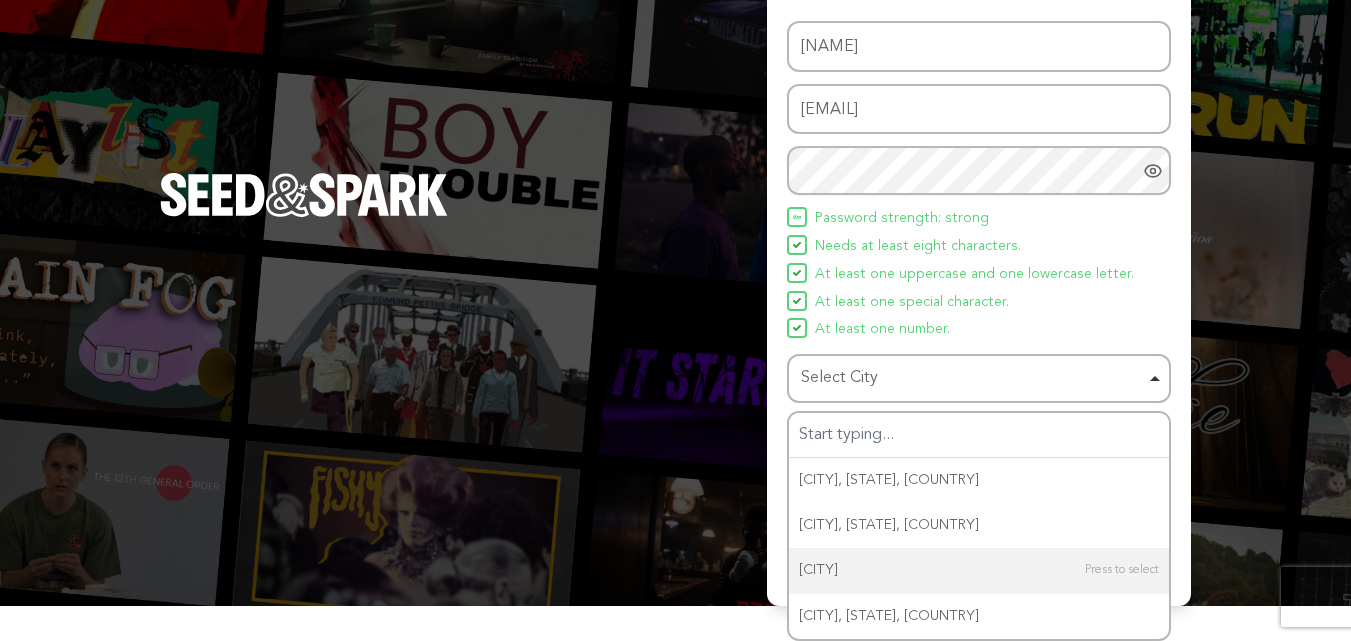 scroll, scrollTop: 142, scrollLeft: 0, axis: vertical 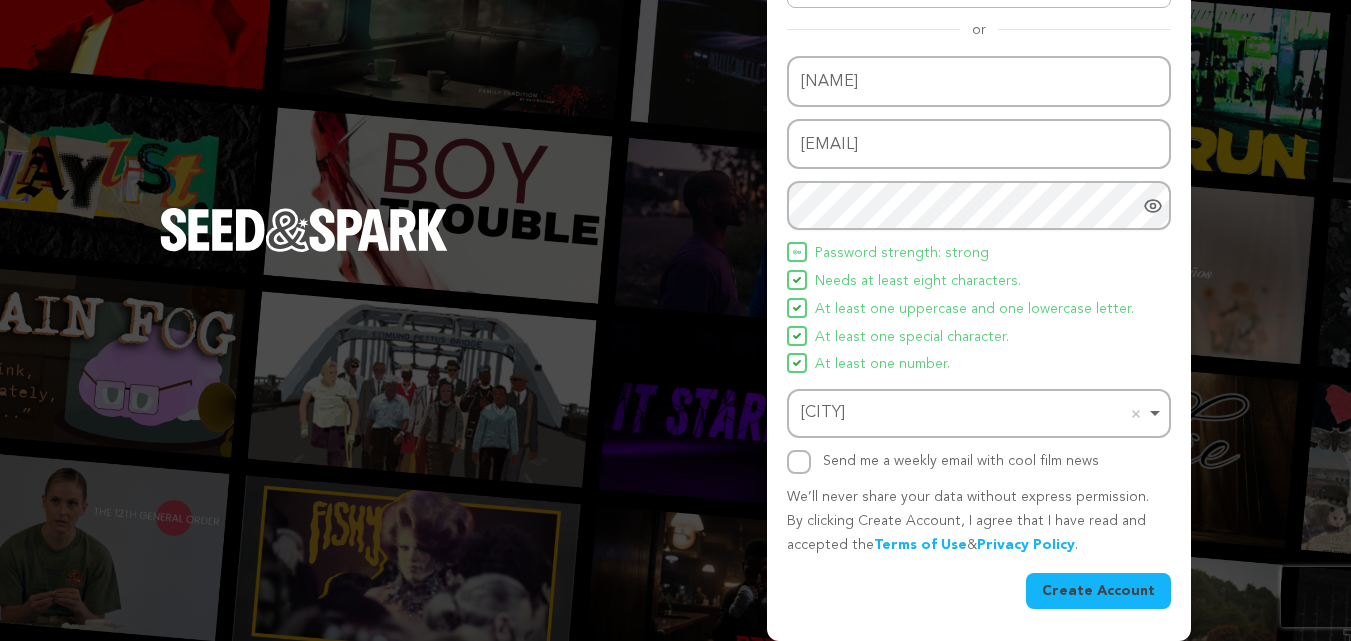 click on "Create Account" at bounding box center [1098, 591] 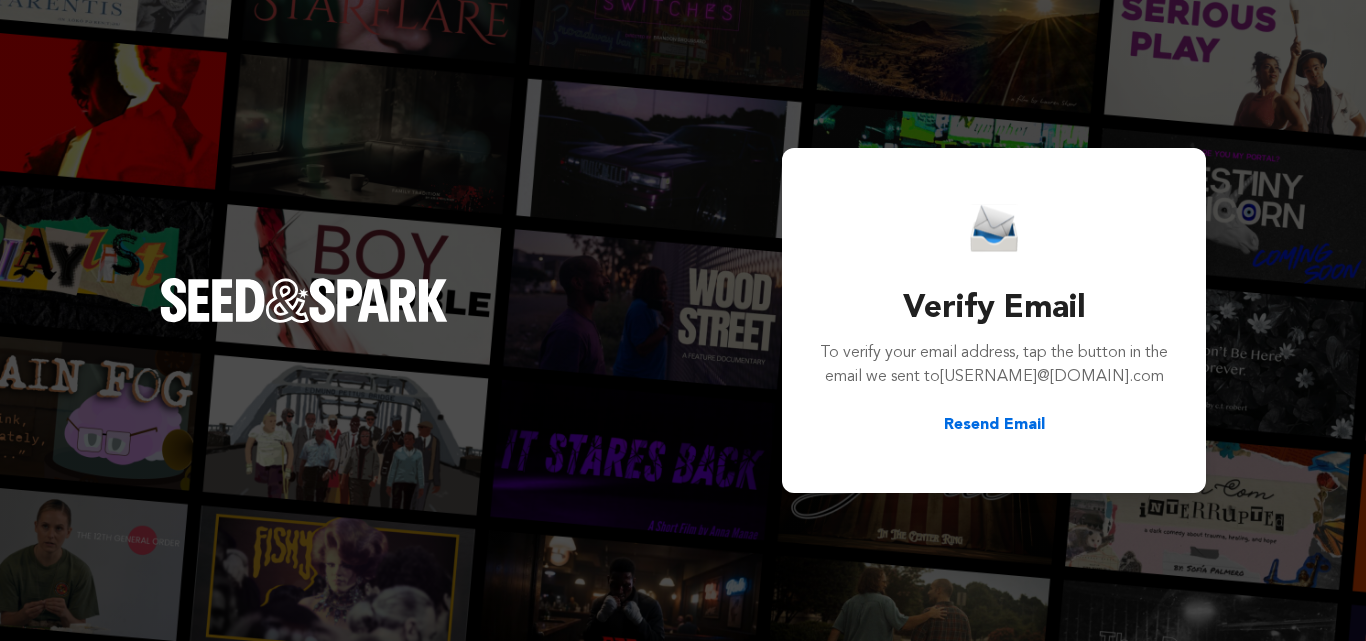 scroll, scrollTop: 0, scrollLeft: 0, axis: both 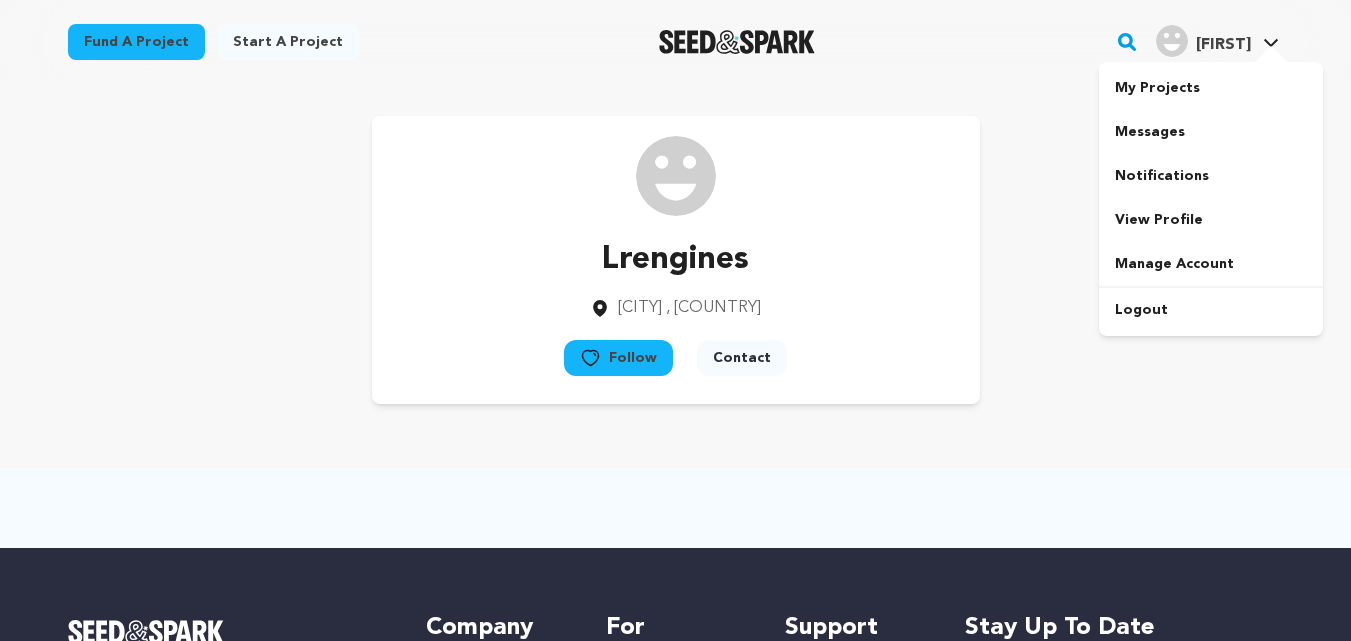 click on "Hasnan
Hasnan" at bounding box center (1217, 39) 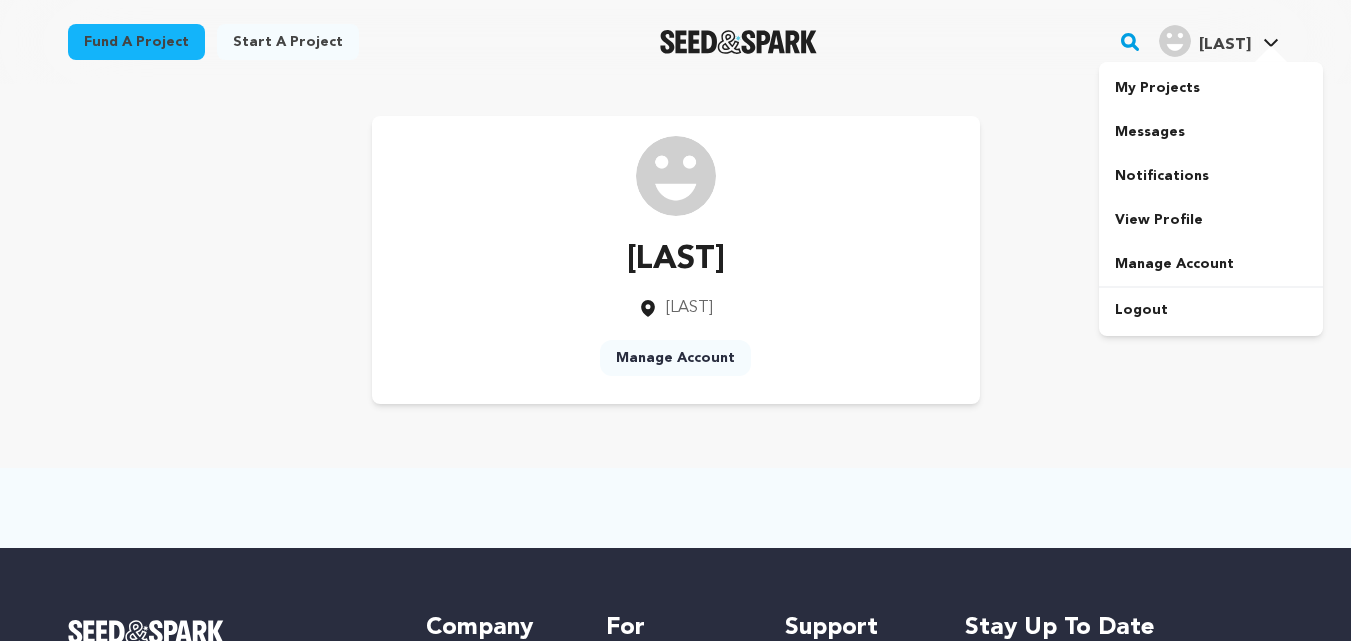 scroll, scrollTop: 0, scrollLeft: 0, axis: both 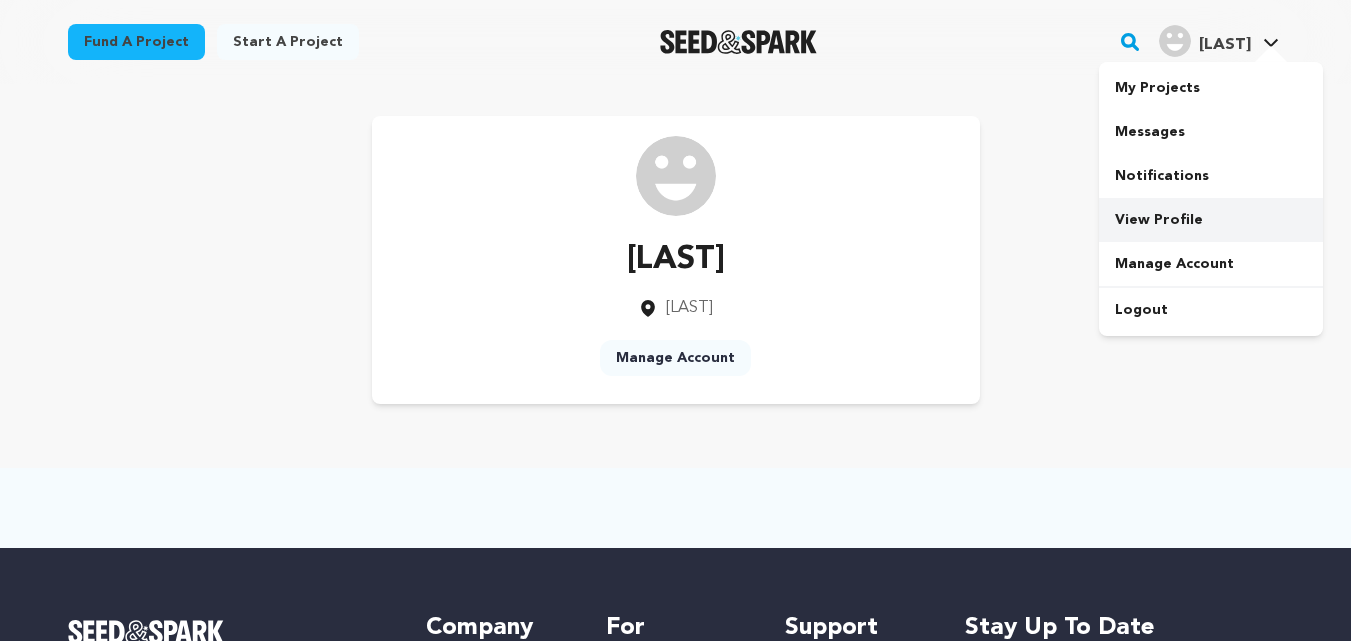 click on "View Profile" at bounding box center (1211, 220) 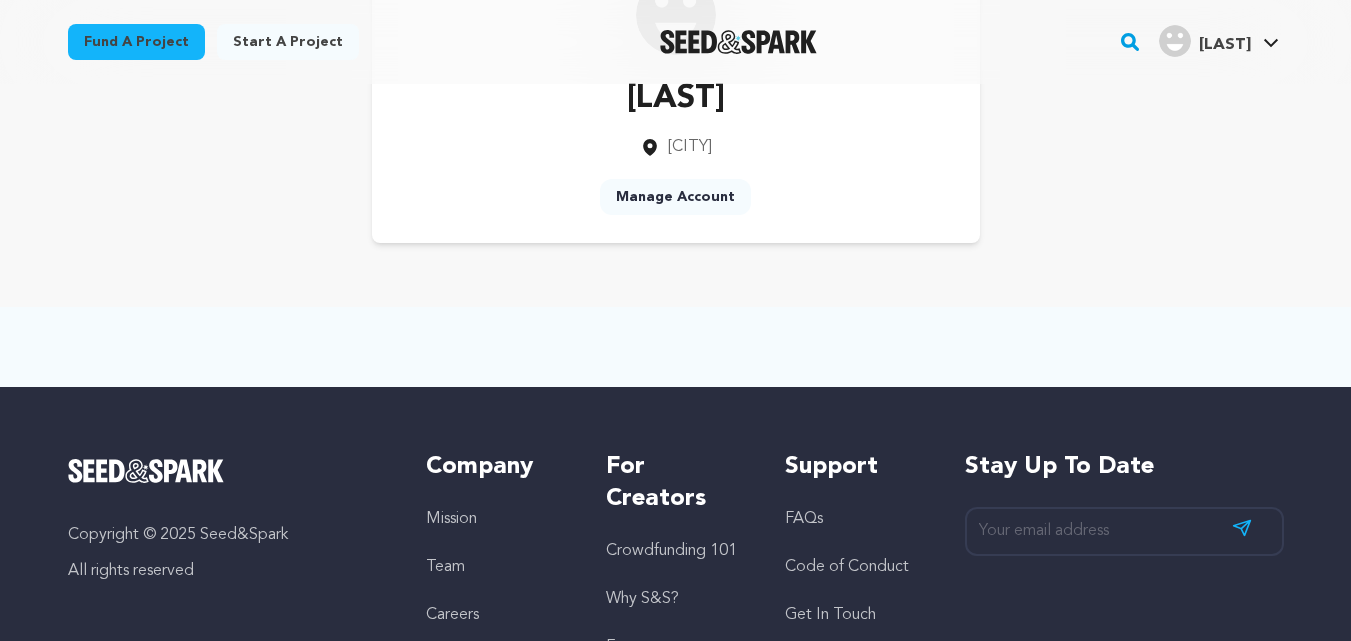 scroll, scrollTop: 133, scrollLeft: 0, axis: vertical 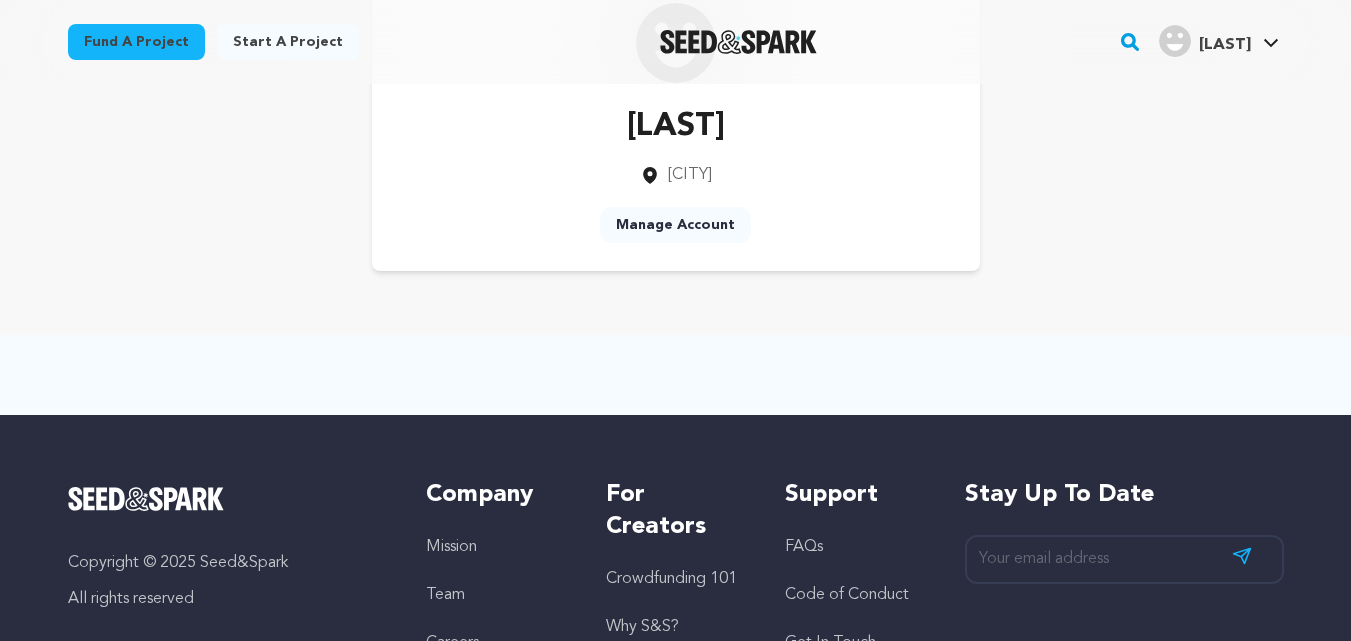 click on "Manage Account" at bounding box center [675, 225] 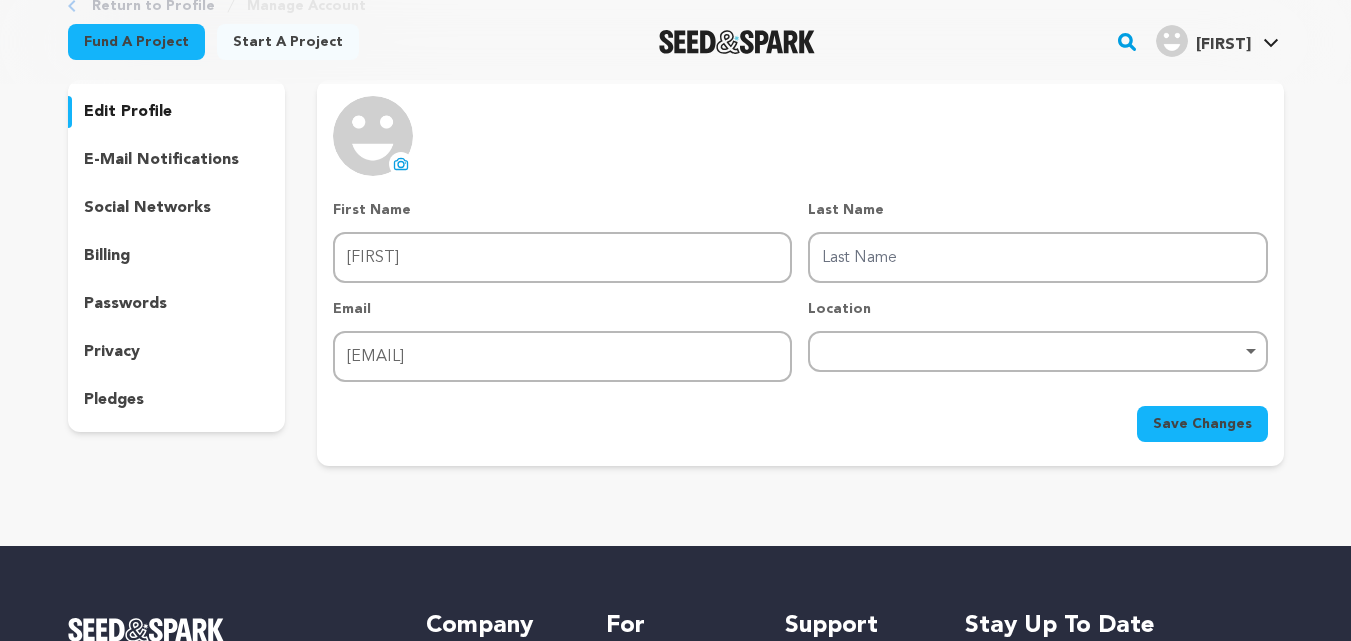 scroll, scrollTop: 133, scrollLeft: 0, axis: vertical 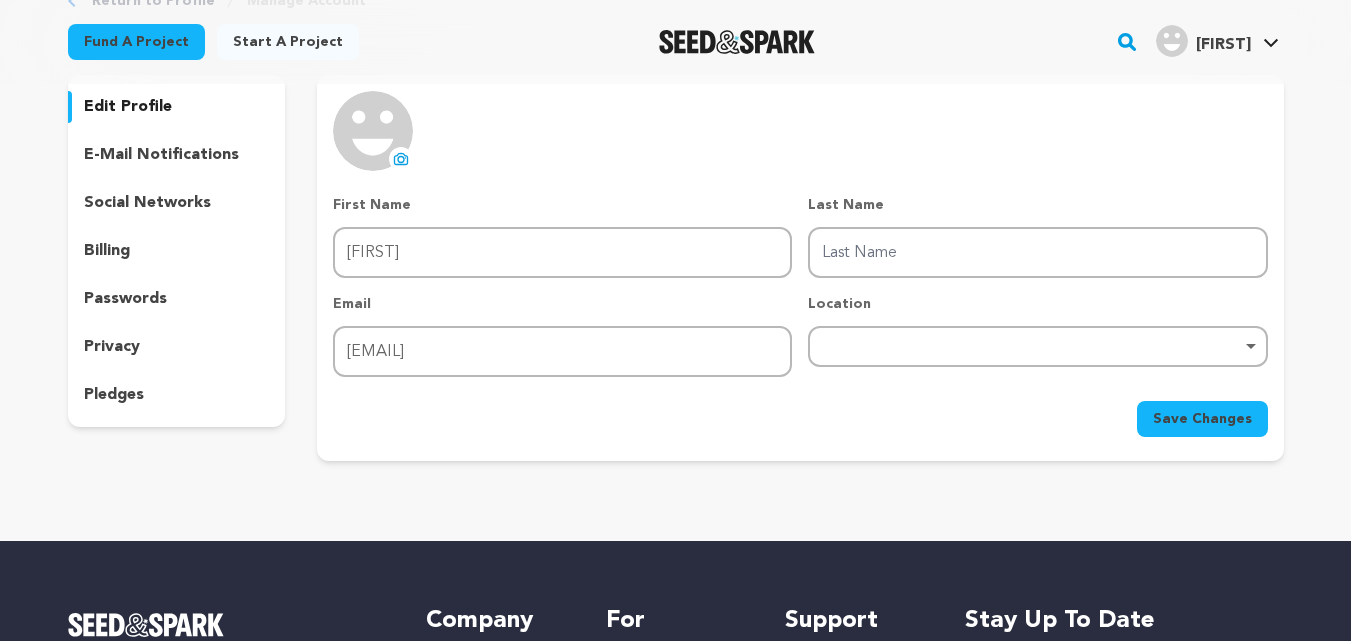 click on "Remove item" at bounding box center (1037, 346) 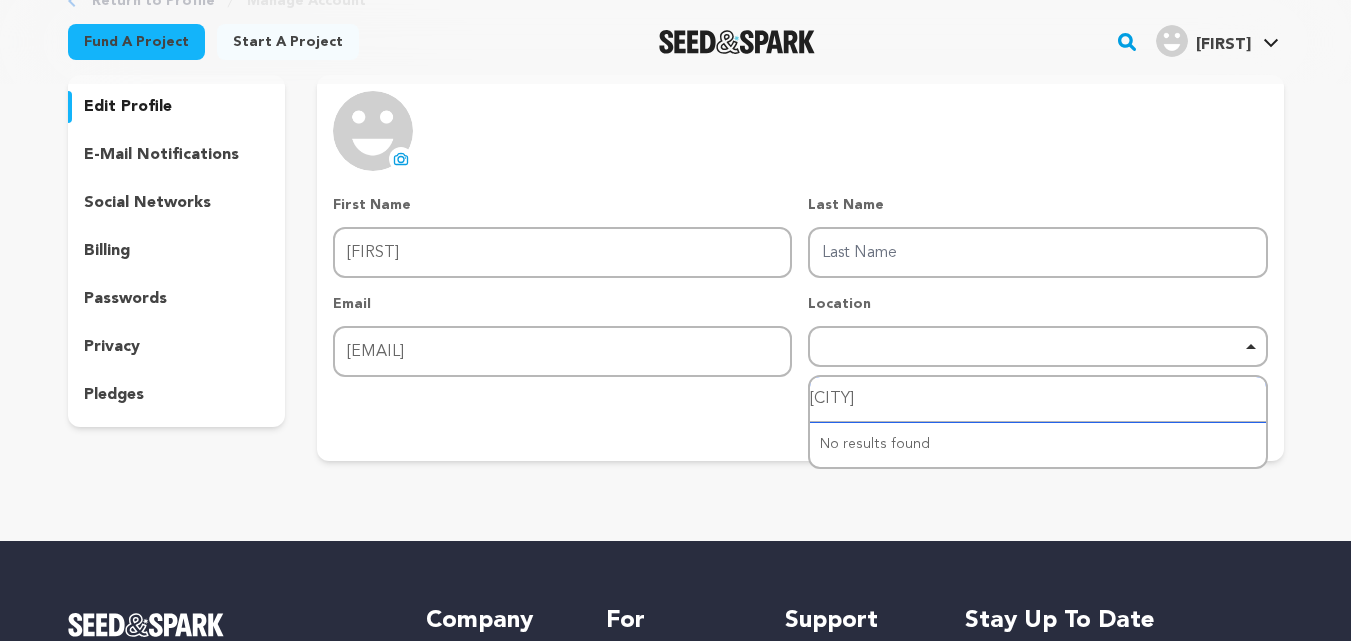 type on "[CITY]" 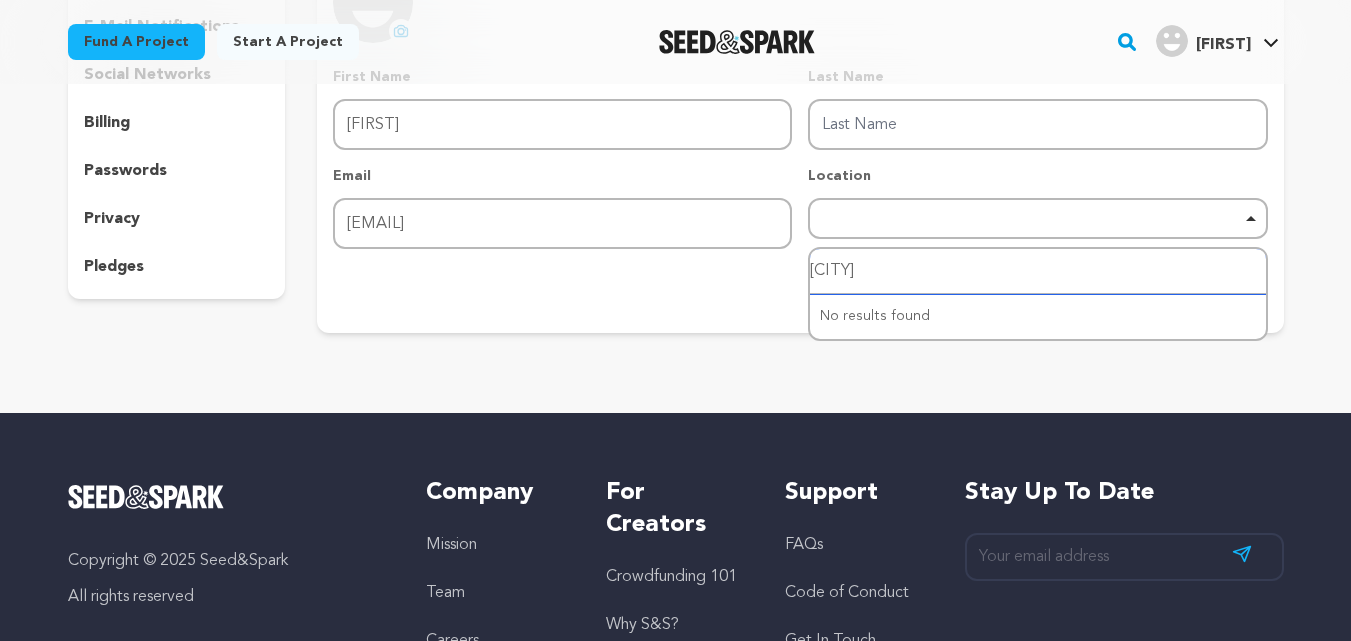 scroll, scrollTop: 267, scrollLeft: 0, axis: vertical 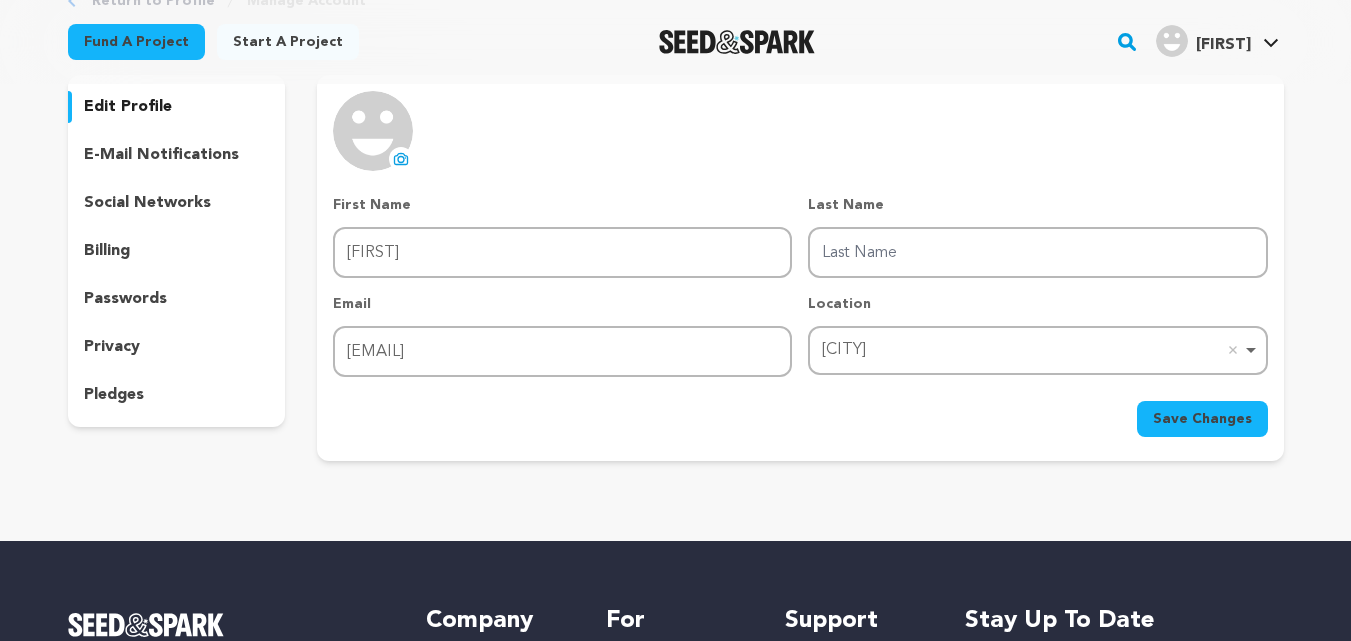 type on "d" 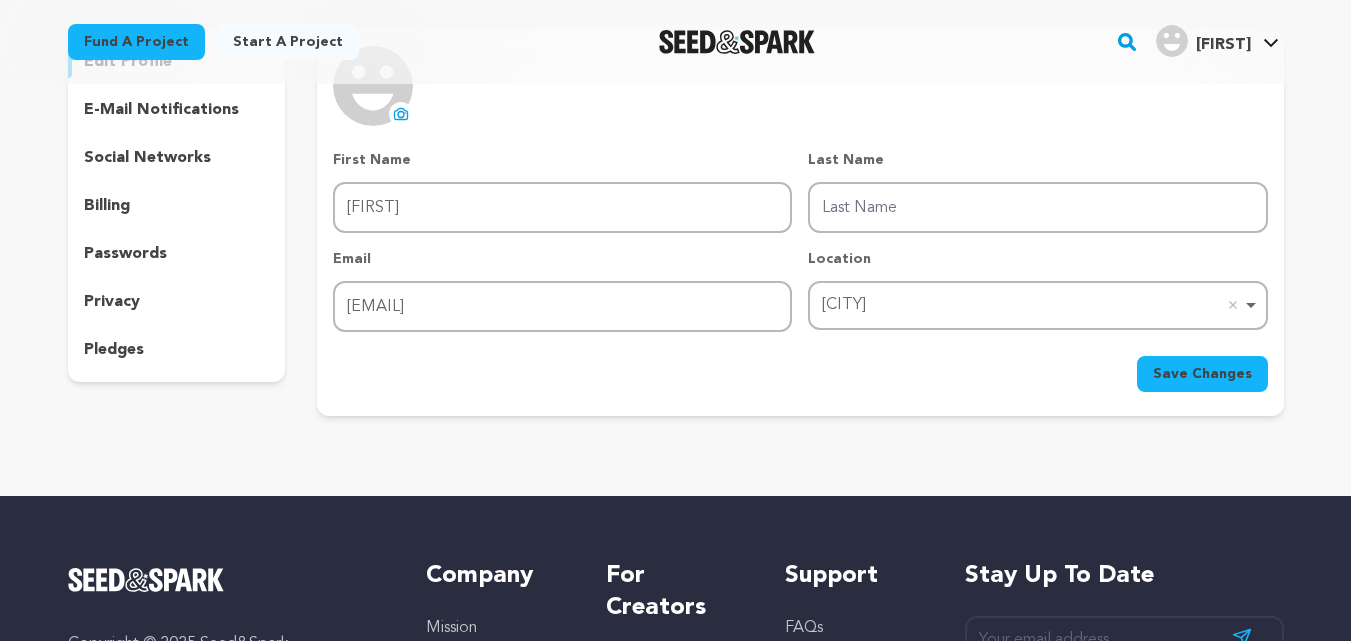 scroll, scrollTop: 133, scrollLeft: 0, axis: vertical 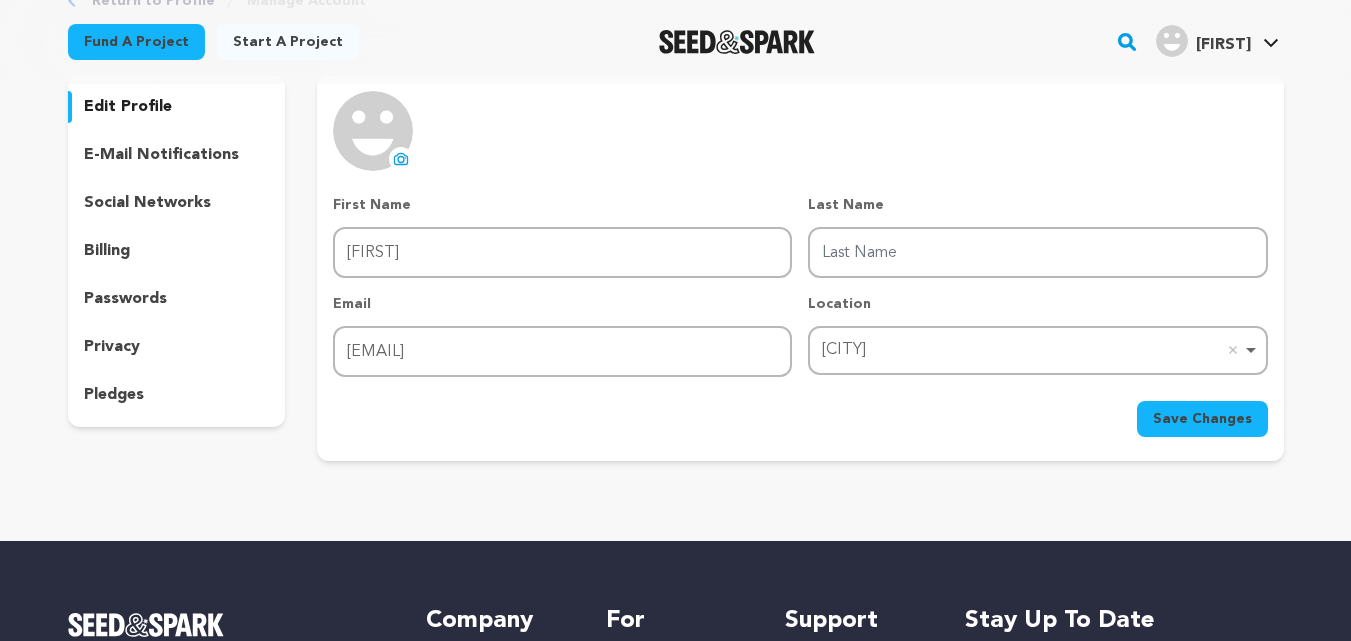 click on "social networks" at bounding box center (177, 203) 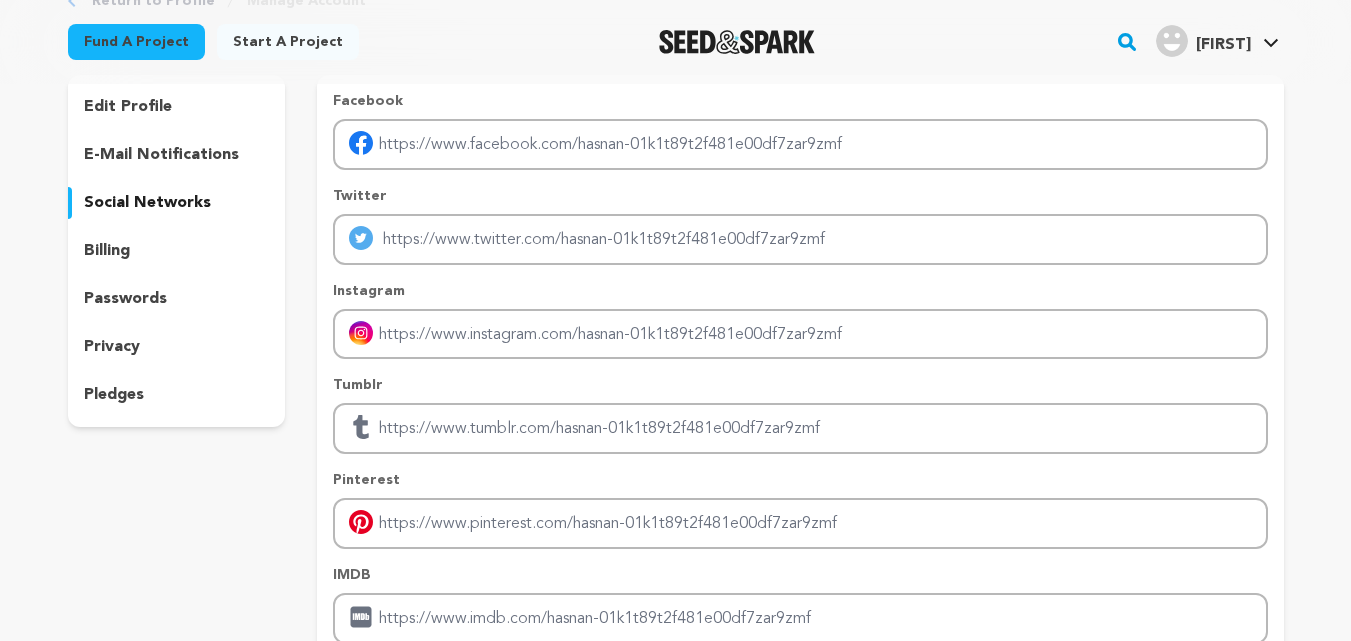 scroll, scrollTop: 0, scrollLeft: 0, axis: both 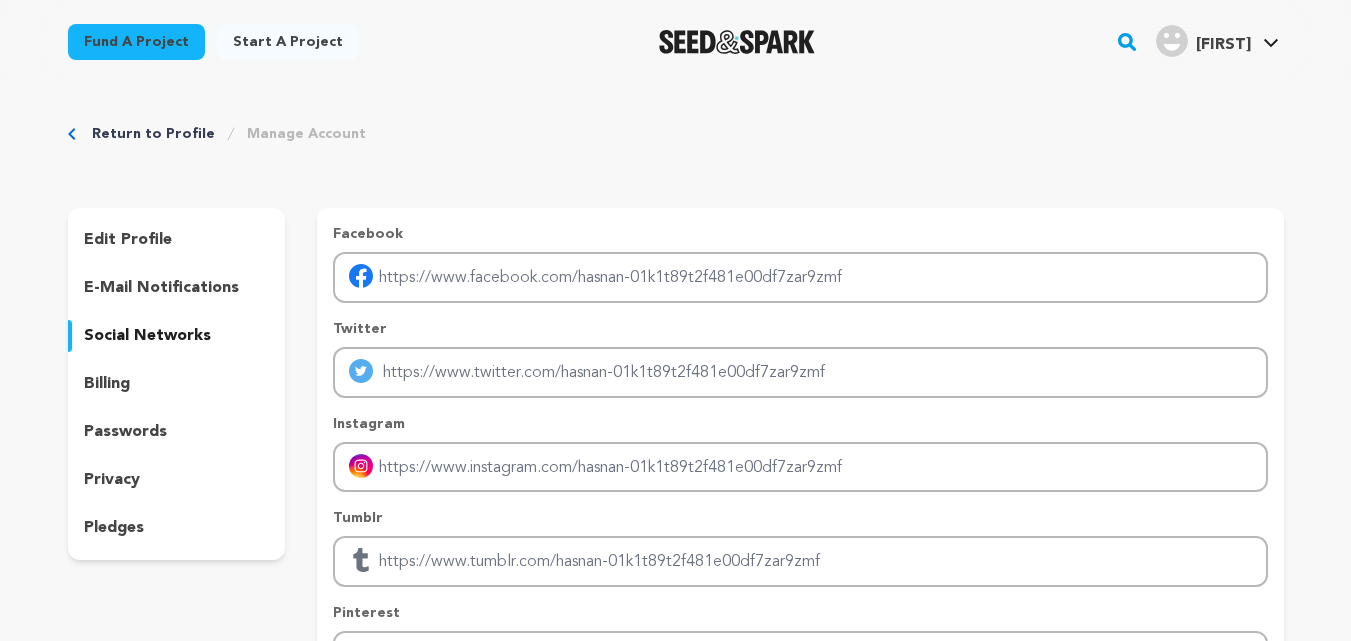 click on "e-mail notifications" at bounding box center (161, 288) 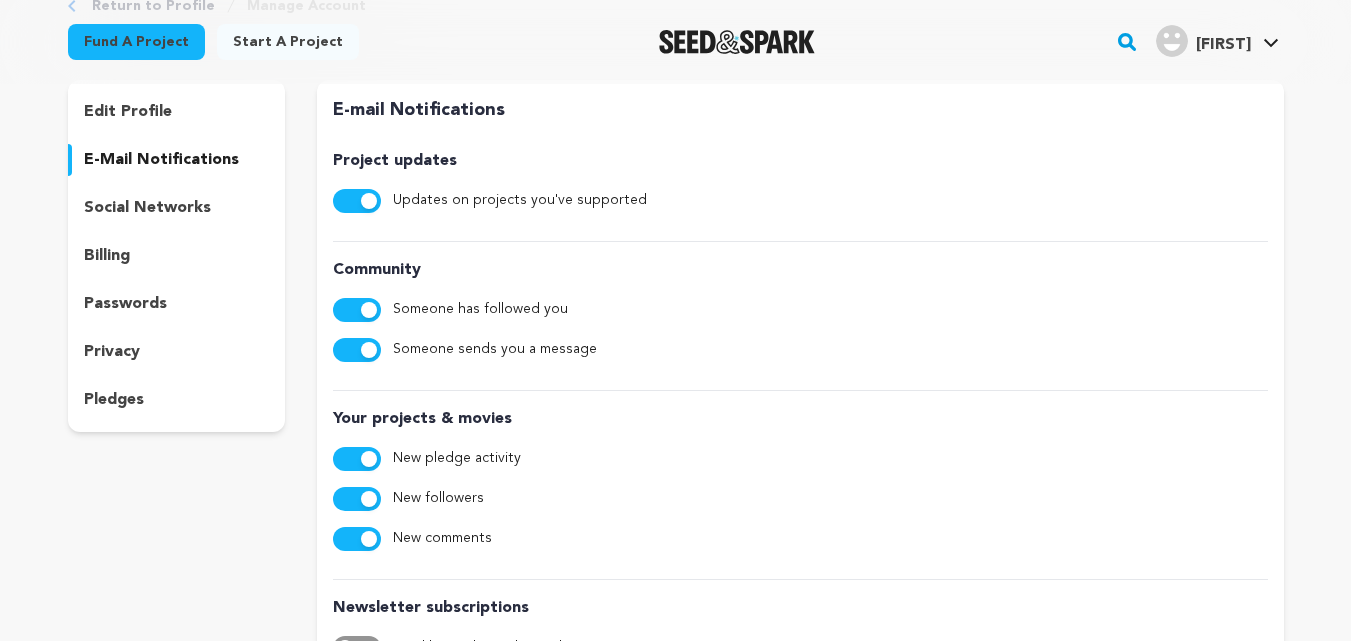 scroll, scrollTop: 0, scrollLeft: 0, axis: both 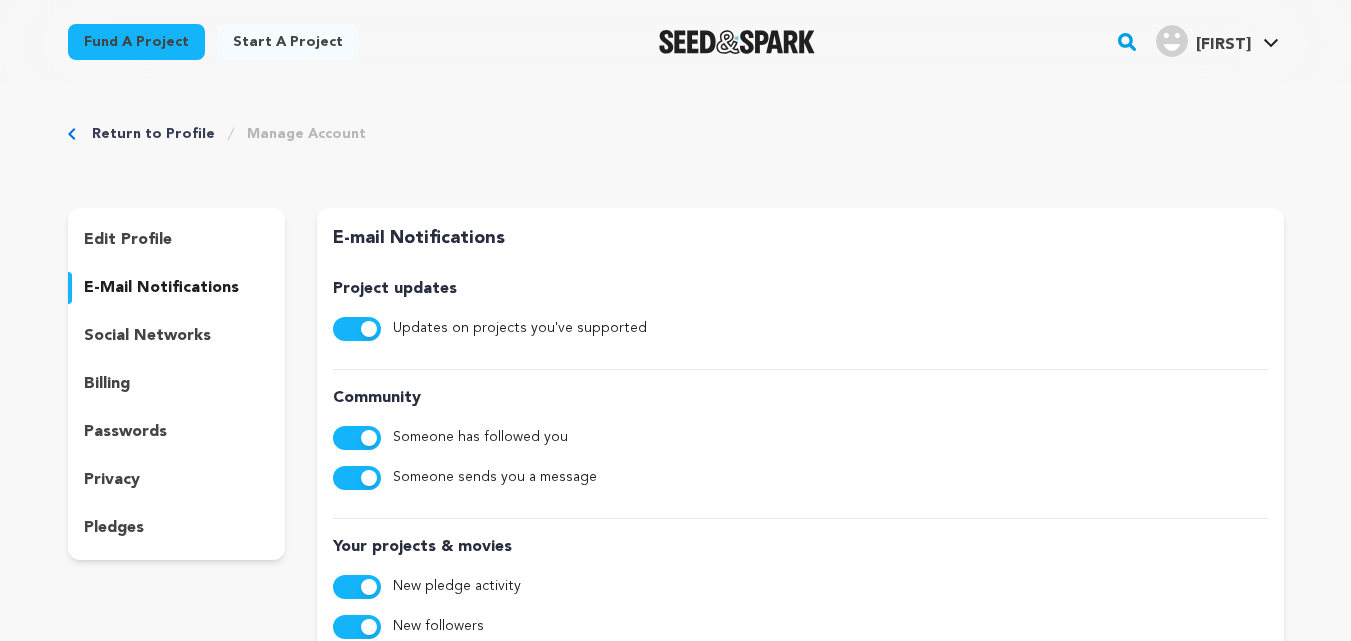 click on "edit profile" at bounding box center [128, 240] 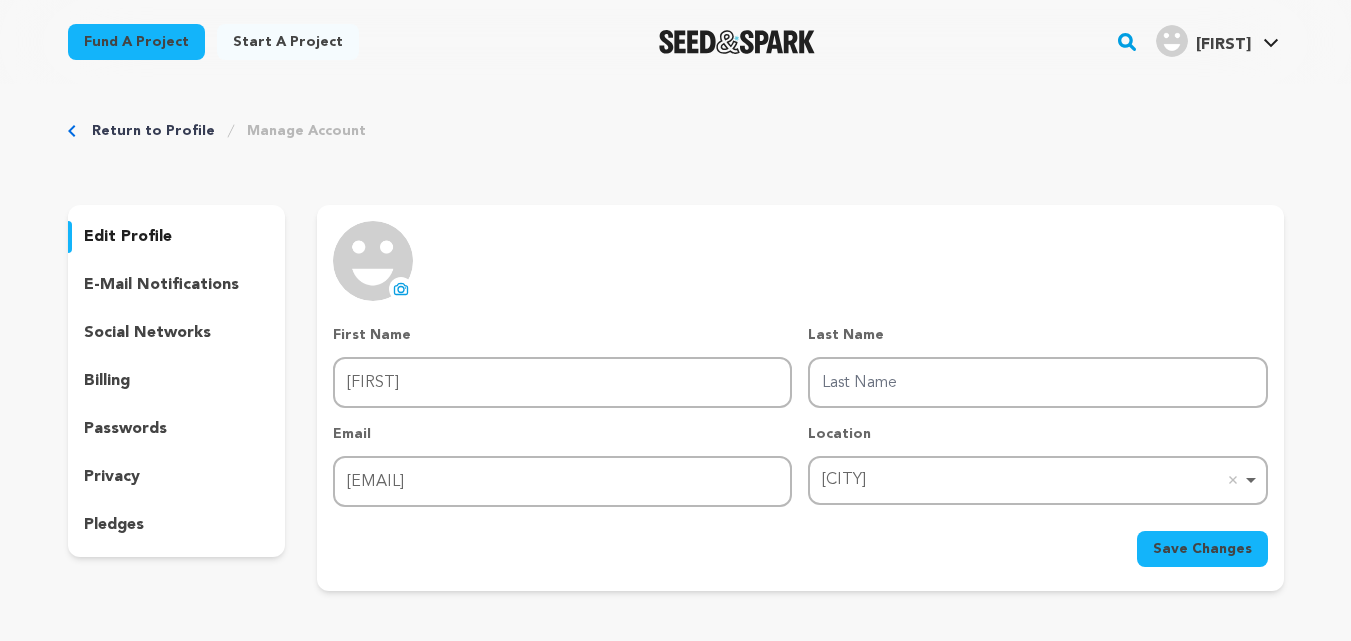 scroll, scrollTop: 0, scrollLeft: 0, axis: both 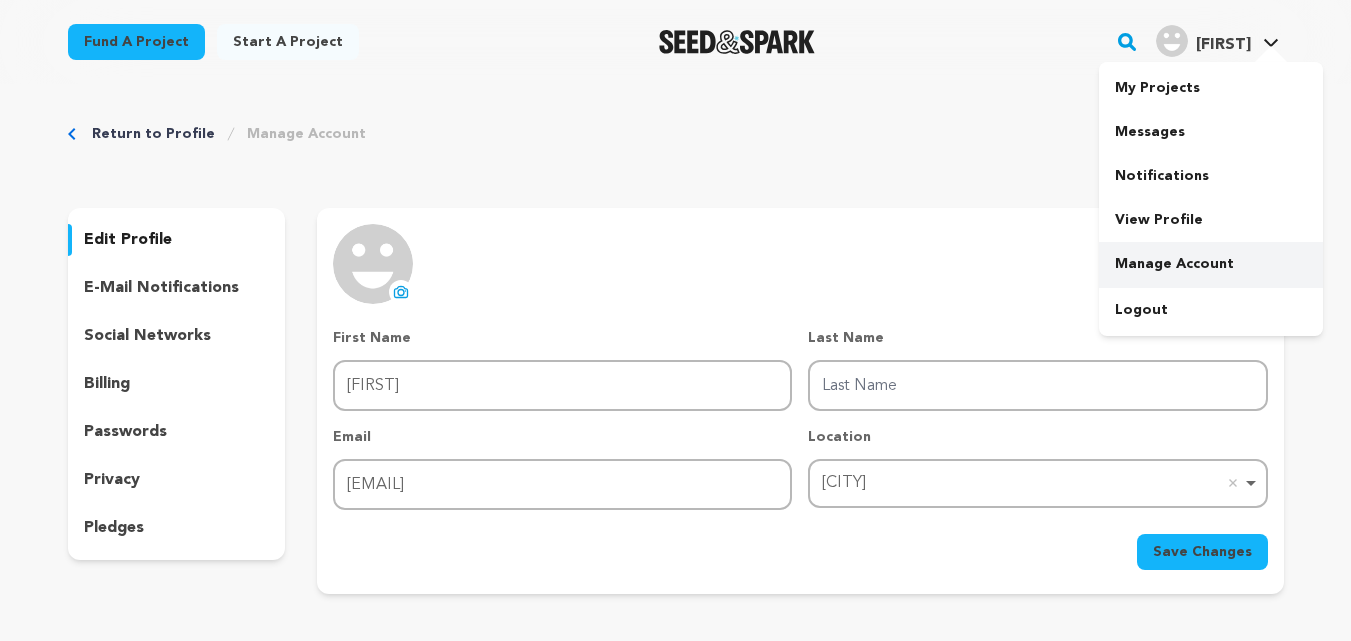 click on "Manage Account" at bounding box center [1211, 264] 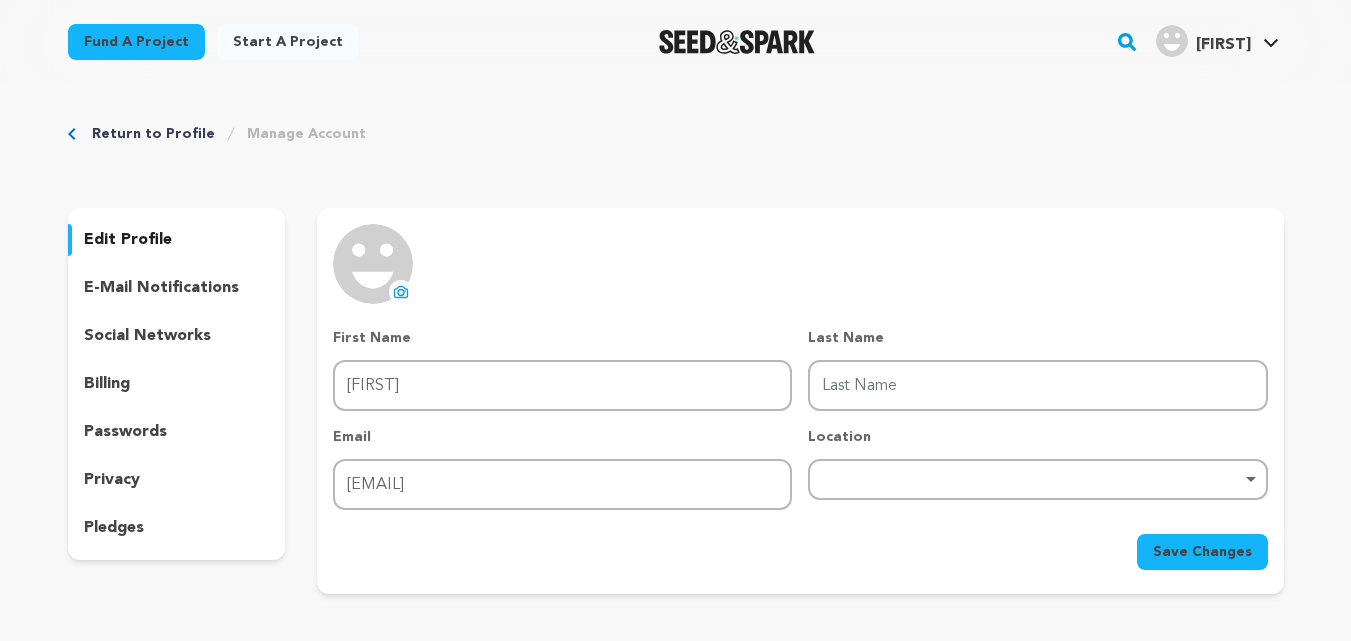 scroll, scrollTop: 0, scrollLeft: 0, axis: both 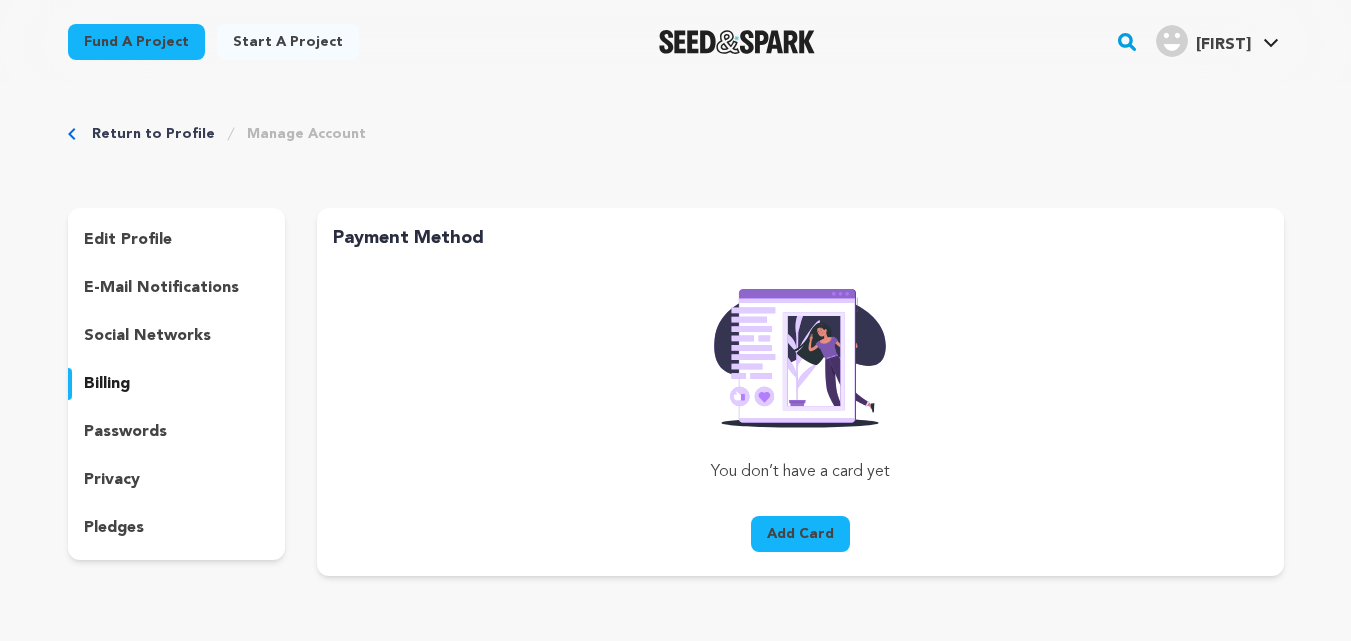 click on "social networks" at bounding box center (147, 336) 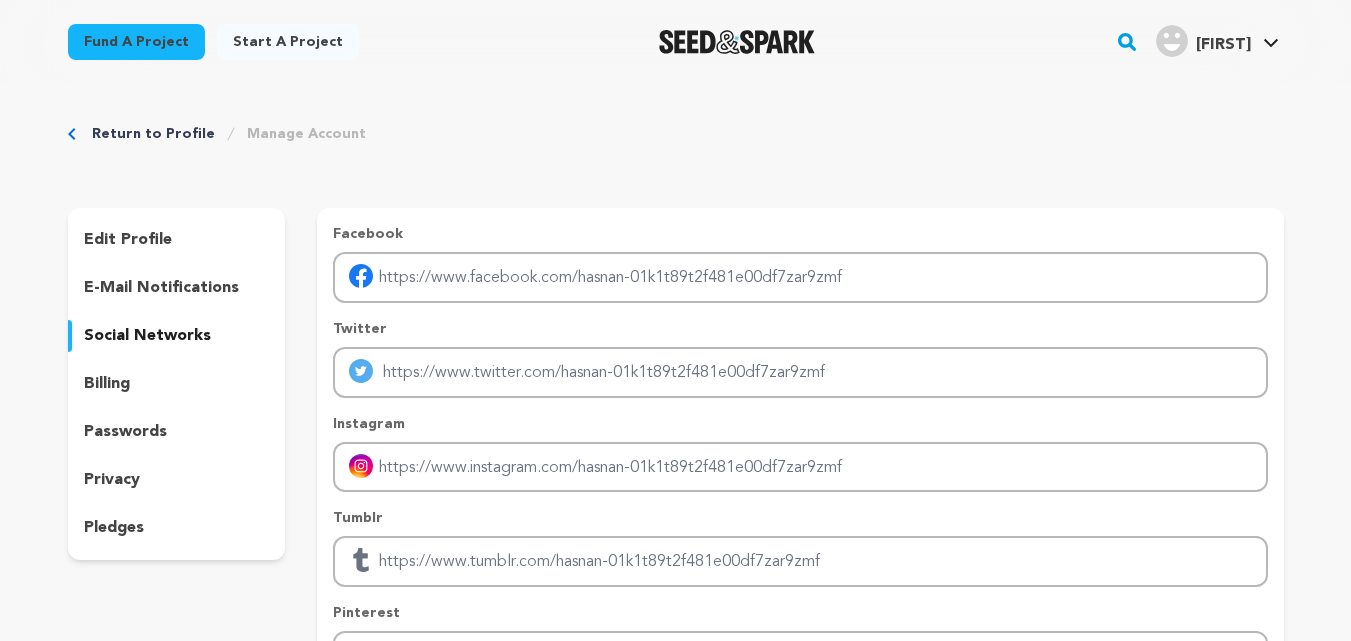 click on "e-mail notifications" at bounding box center (161, 288) 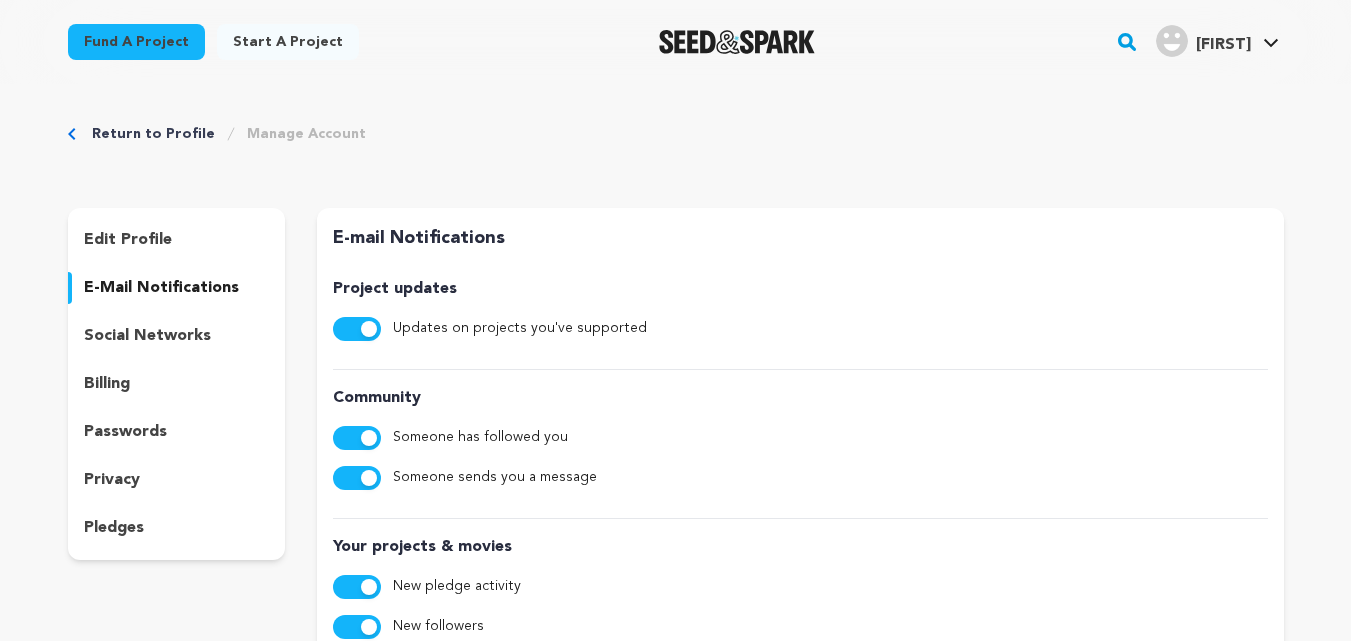 click on "passwords" at bounding box center [125, 432] 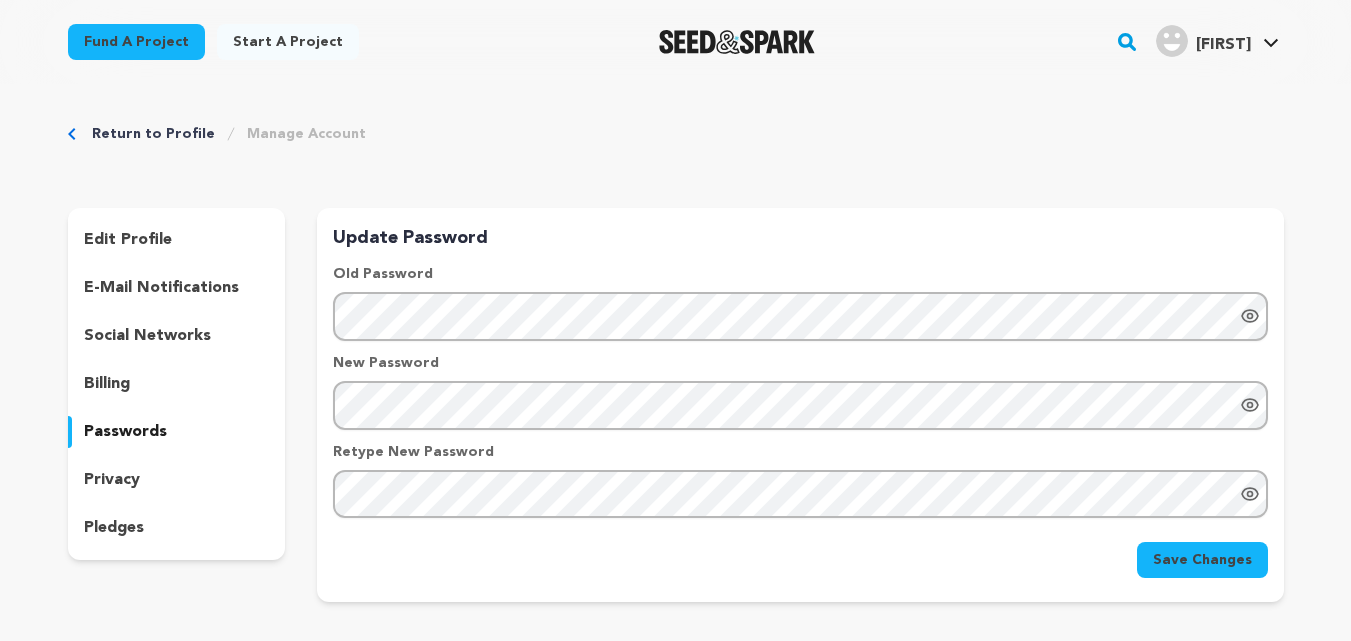 click on "privacy" at bounding box center (112, 480) 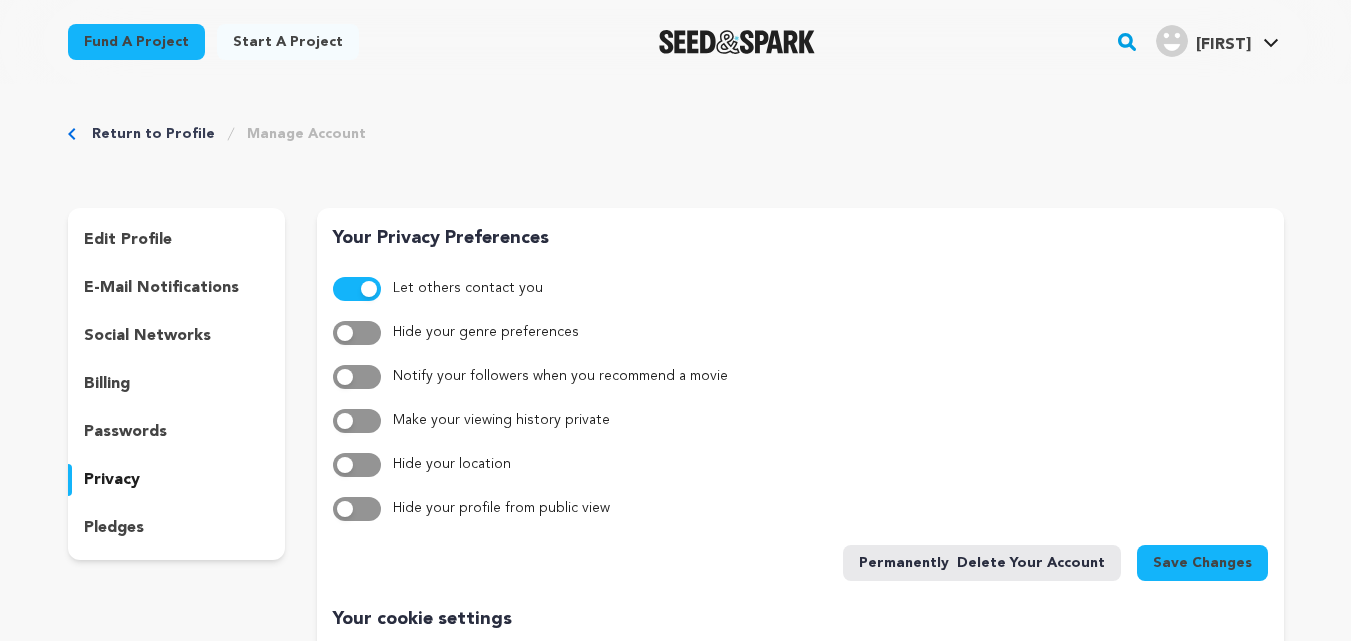 click on "pledges" at bounding box center [177, 528] 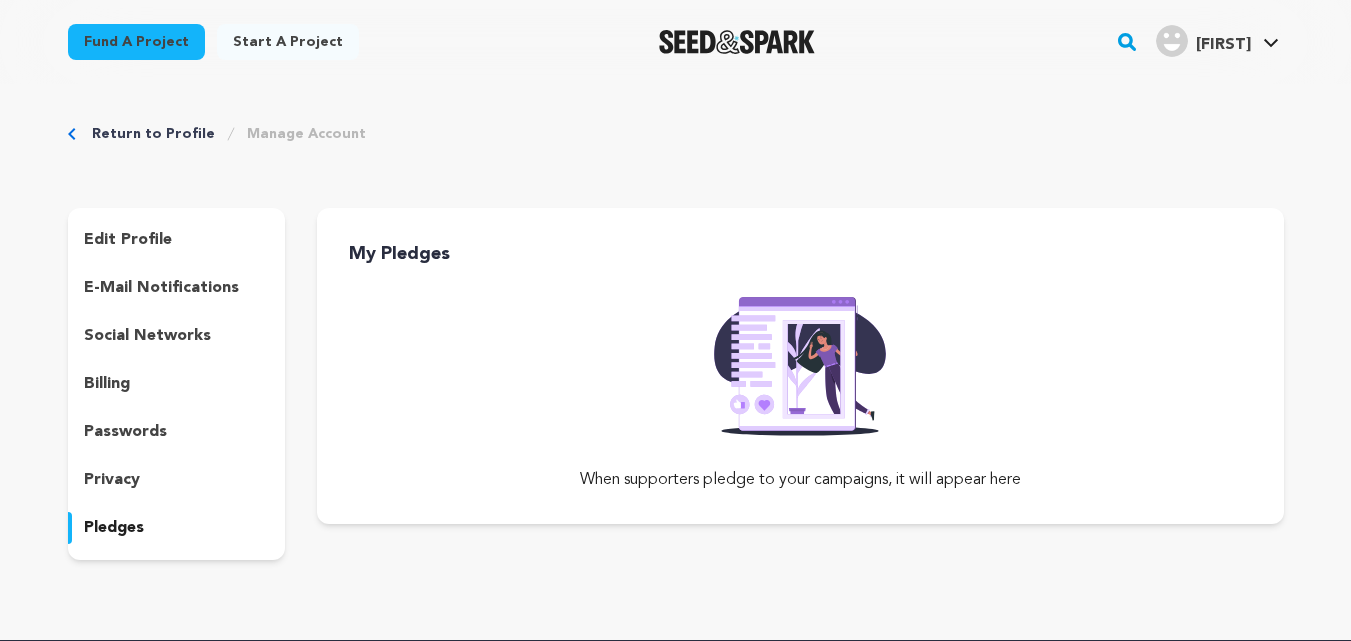 click on "pledges" at bounding box center [114, 528] 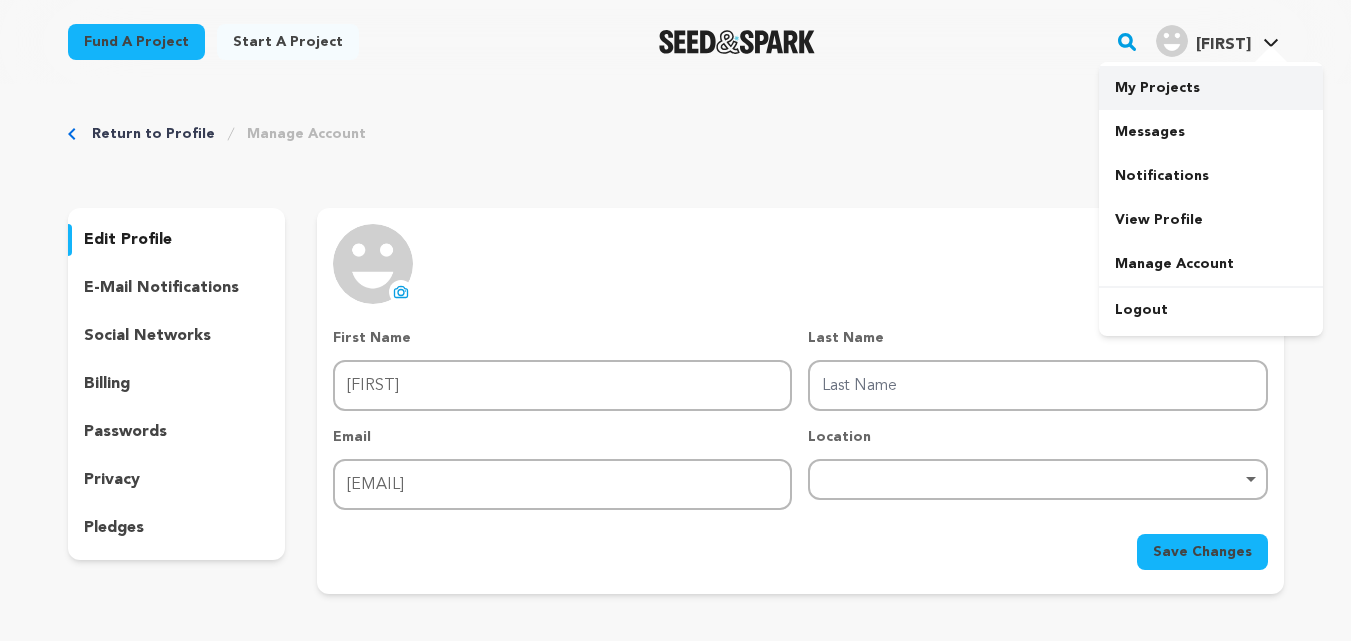 click on "My Projects" at bounding box center (1211, 88) 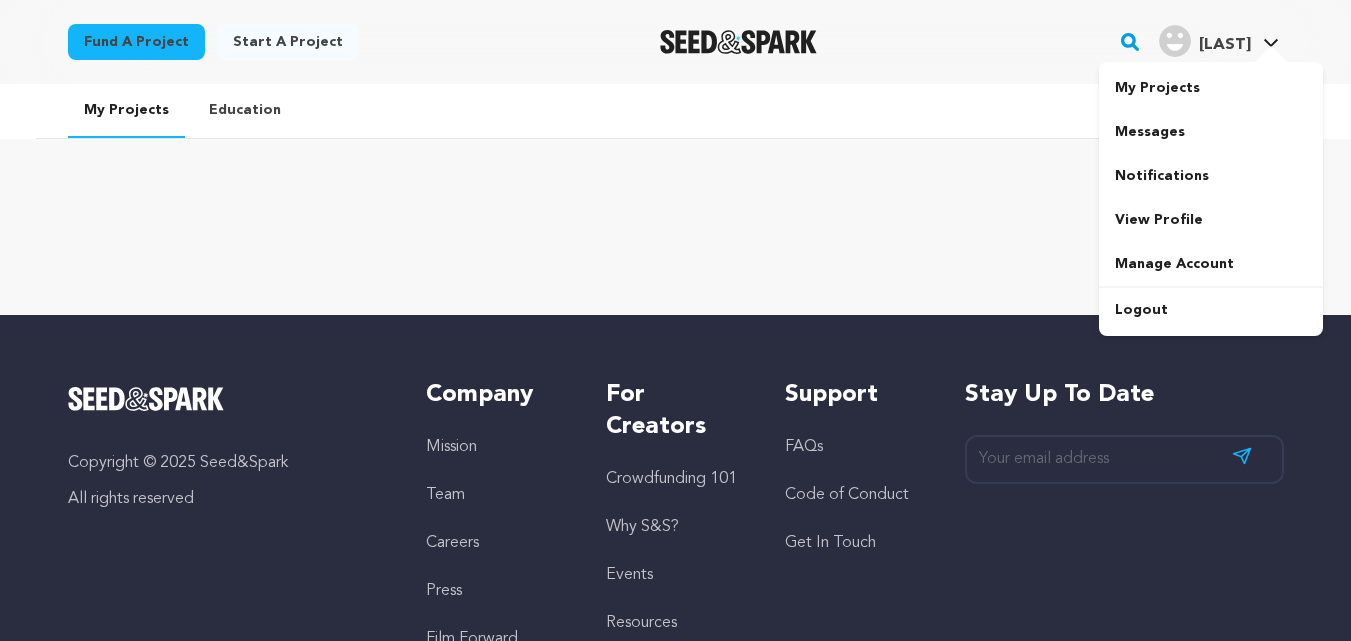 scroll, scrollTop: 0, scrollLeft: 0, axis: both 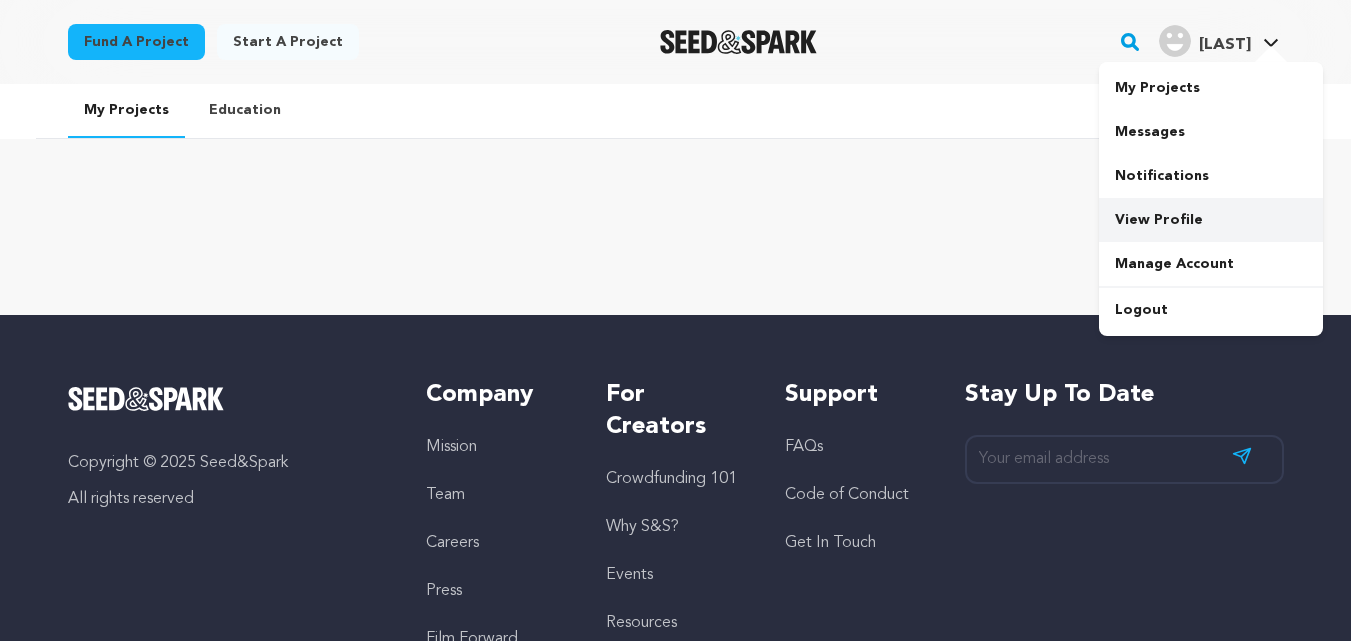 click on "View Profile" at bounding box center [1211, 220] 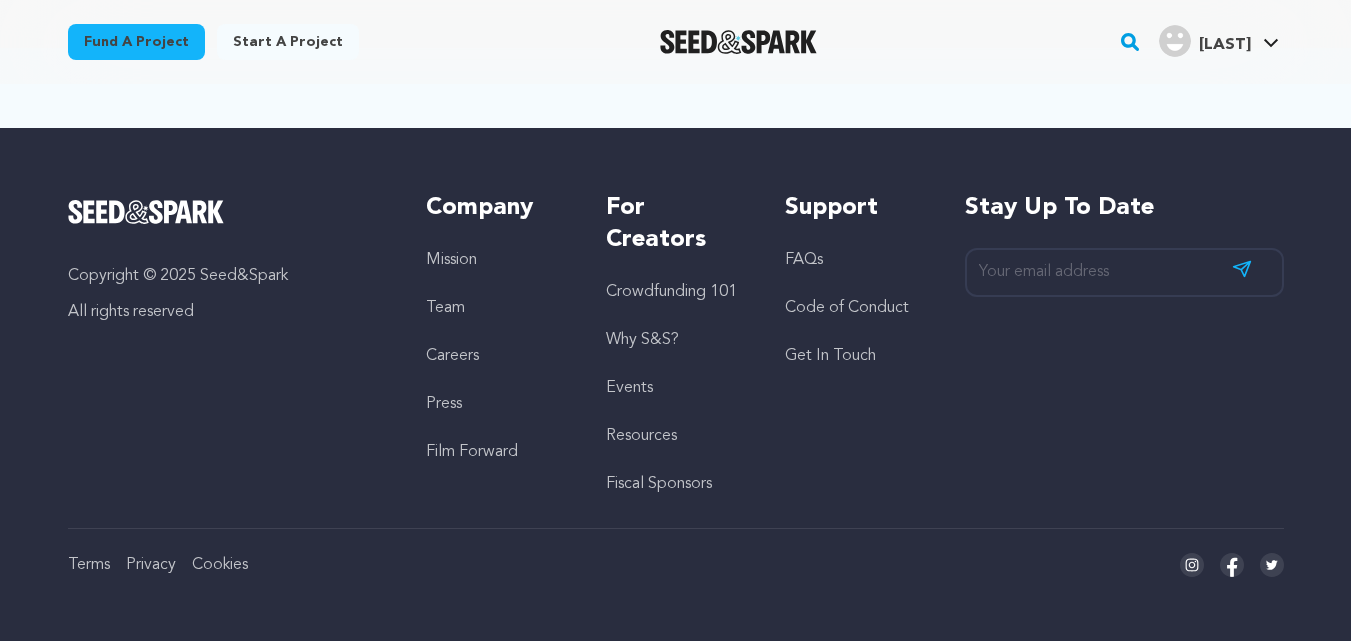 scroll, scrollTop: 0, scrollLeft: 0, axis: both 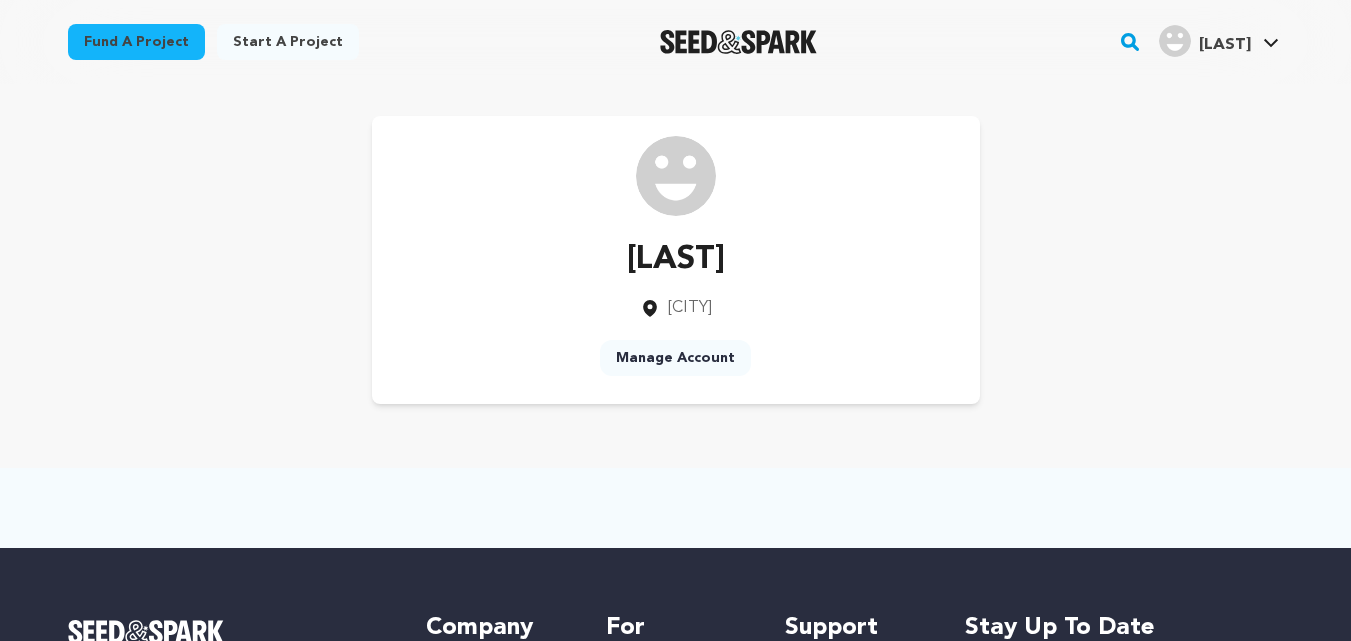 click on "Manage Account" at bounding box center [675, 358] 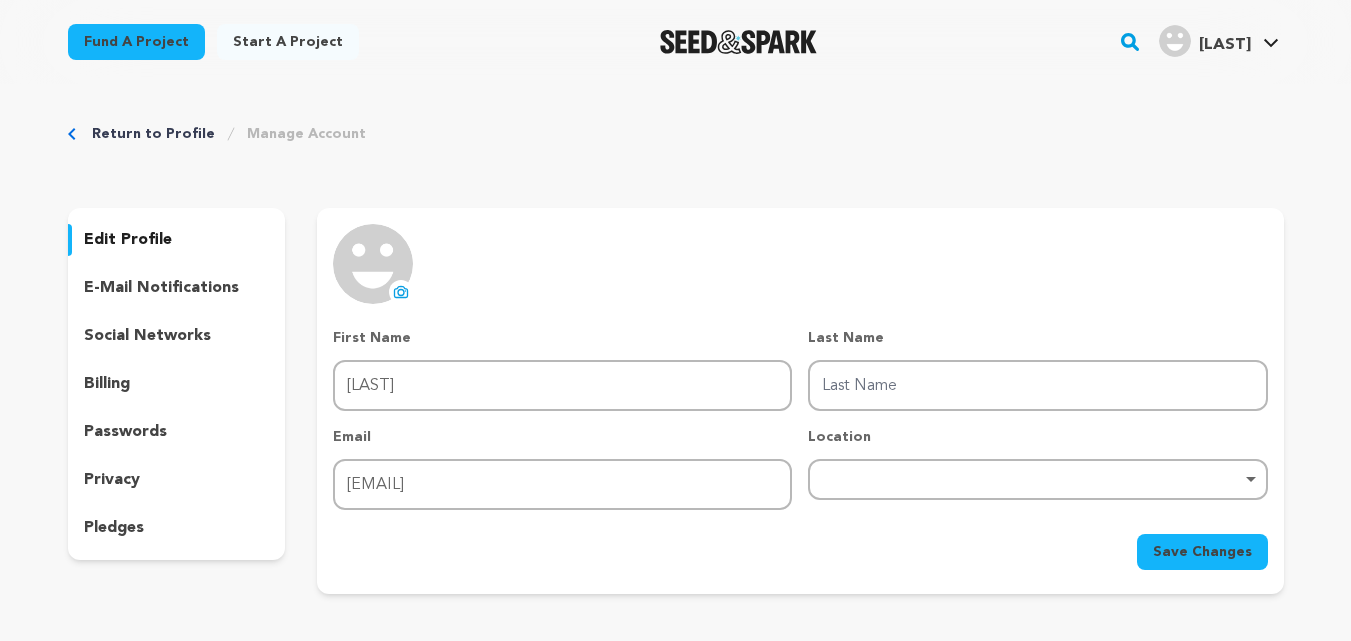 scroll, scrollTop: 0, scrollLeft: 0, axis: both 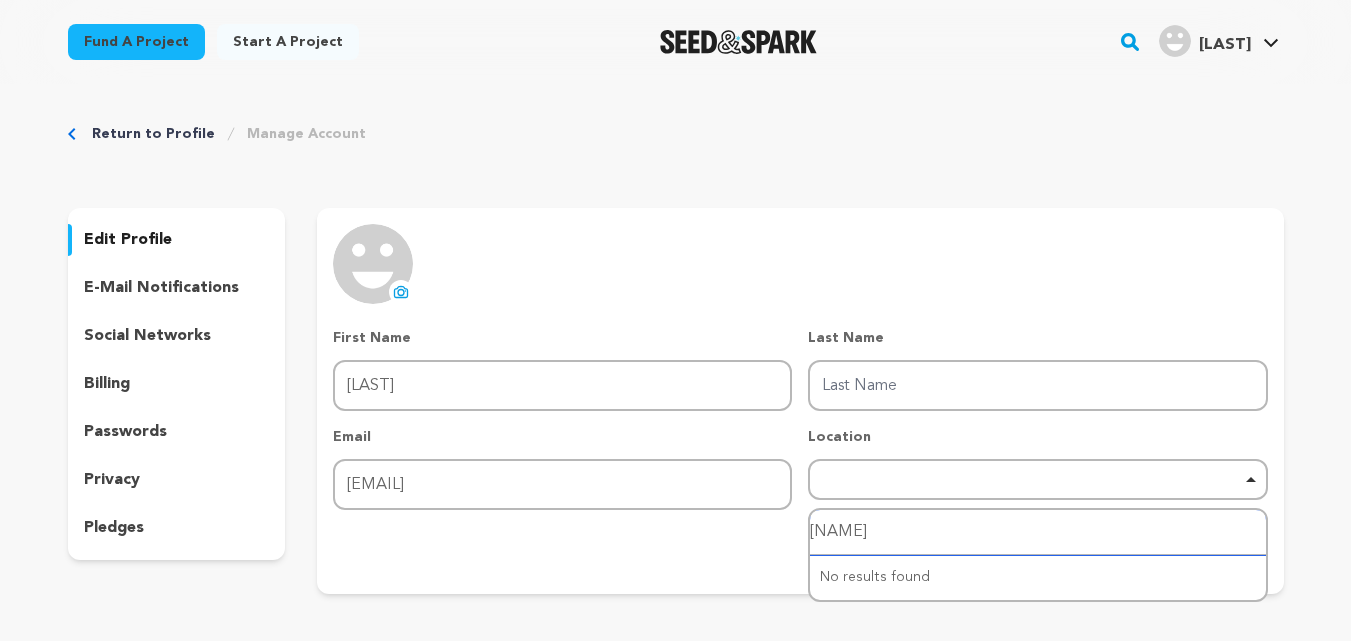 type on "[NAME]" 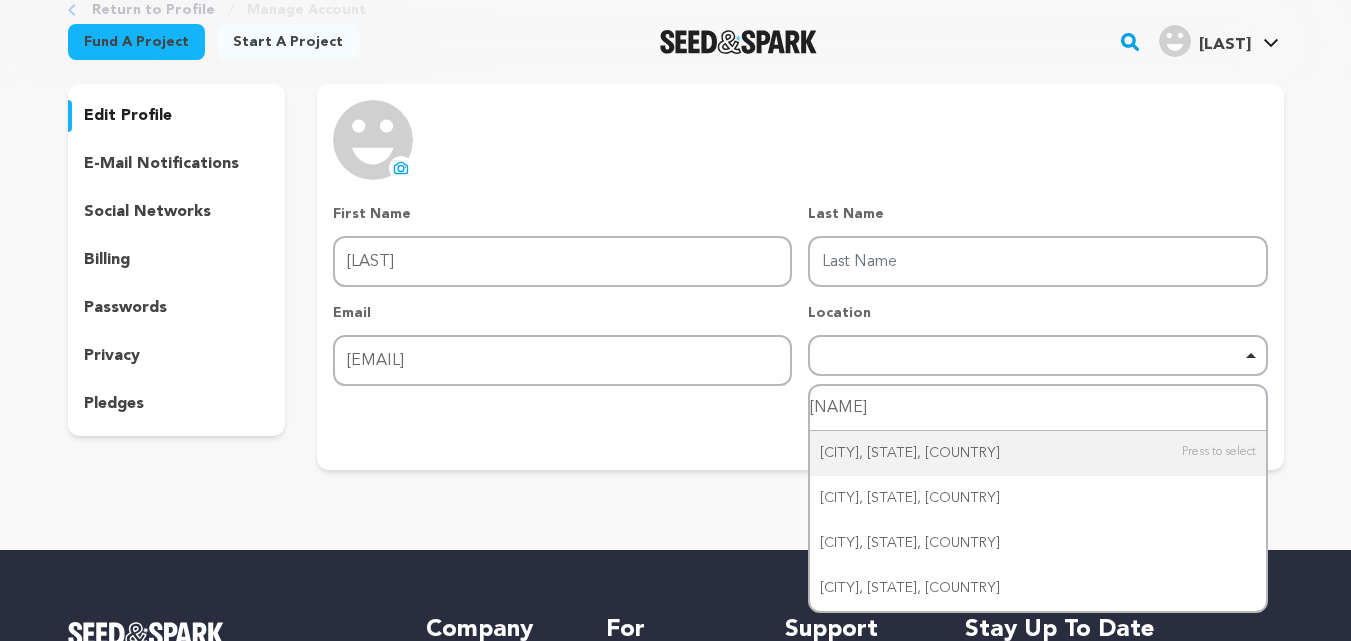 scroll, scrollTop: 133, scrollLeft: 0, axis: vertical 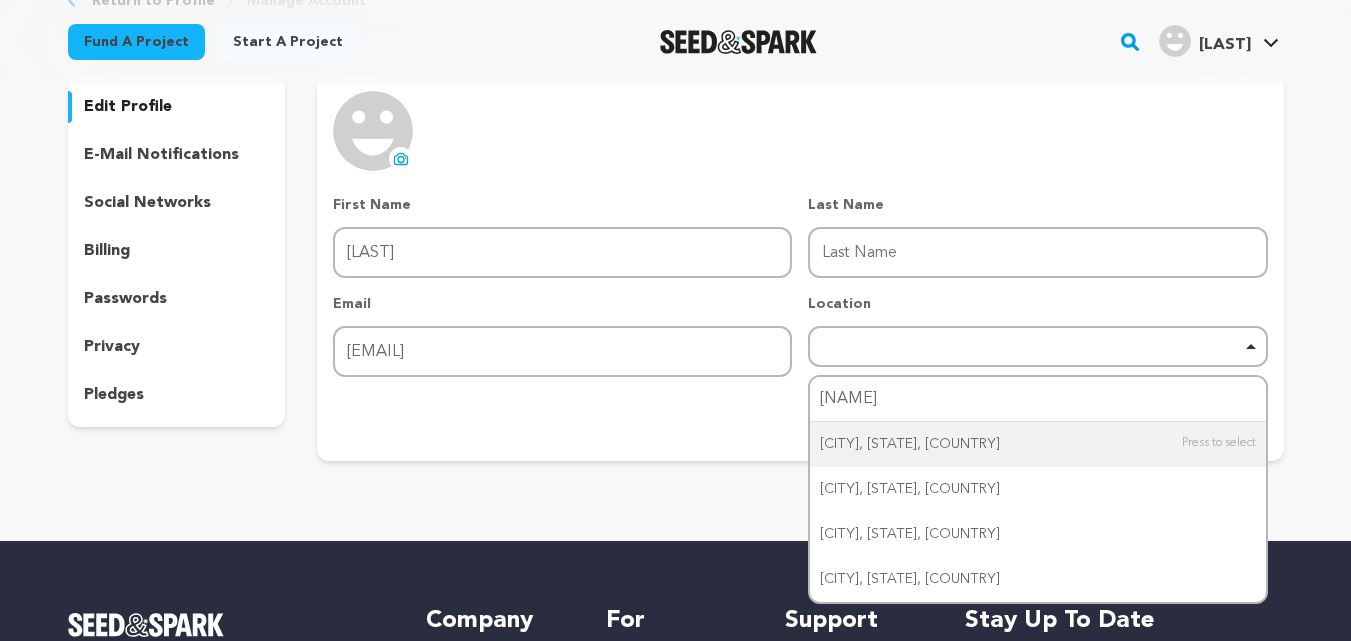type 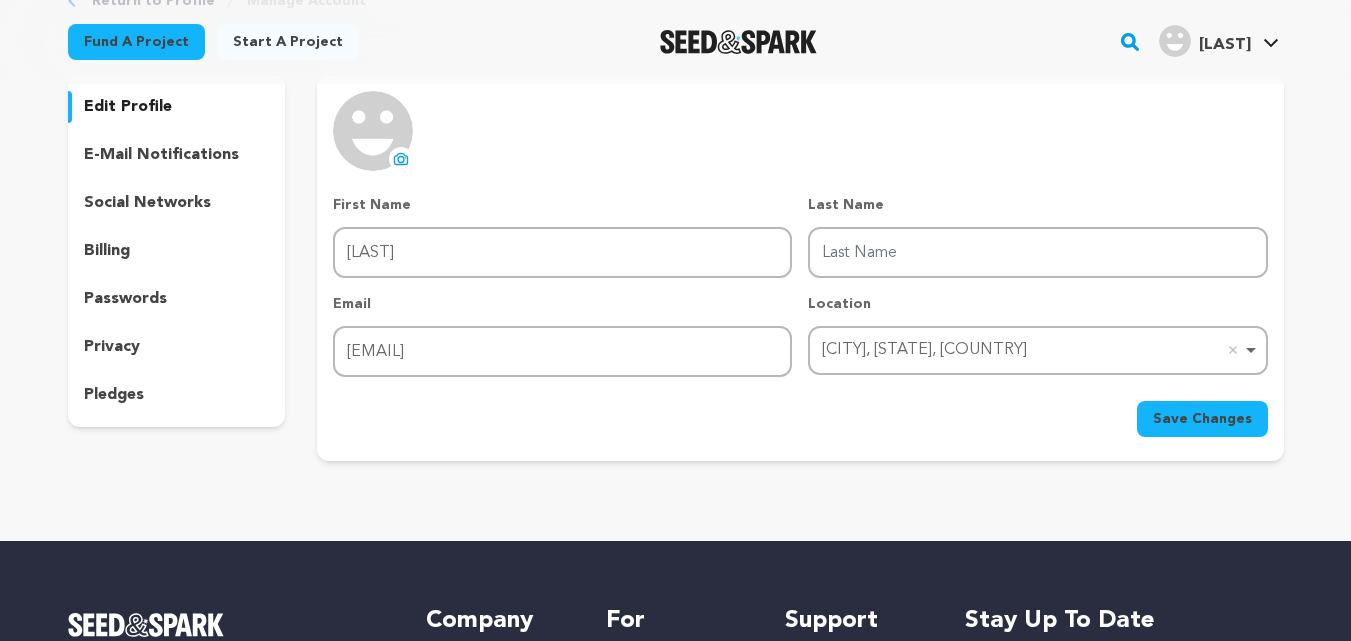 click on "Save Changes" at bounding box center [1202, 419] 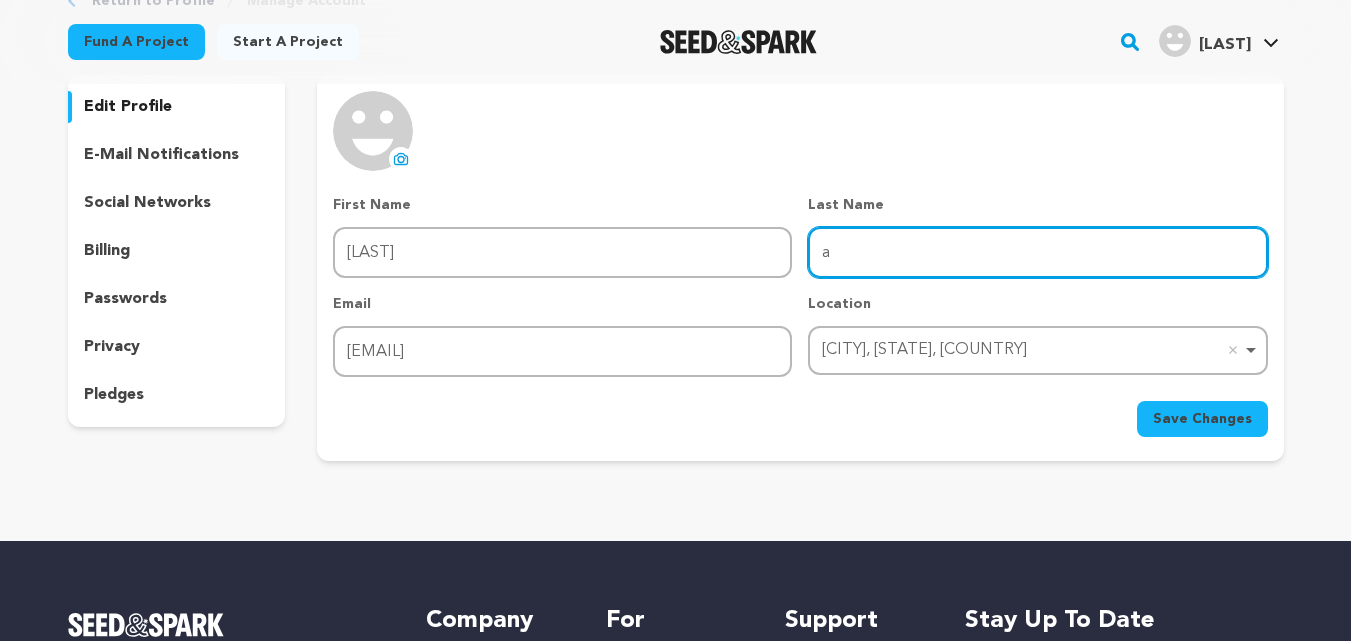 type on "Abdullah" 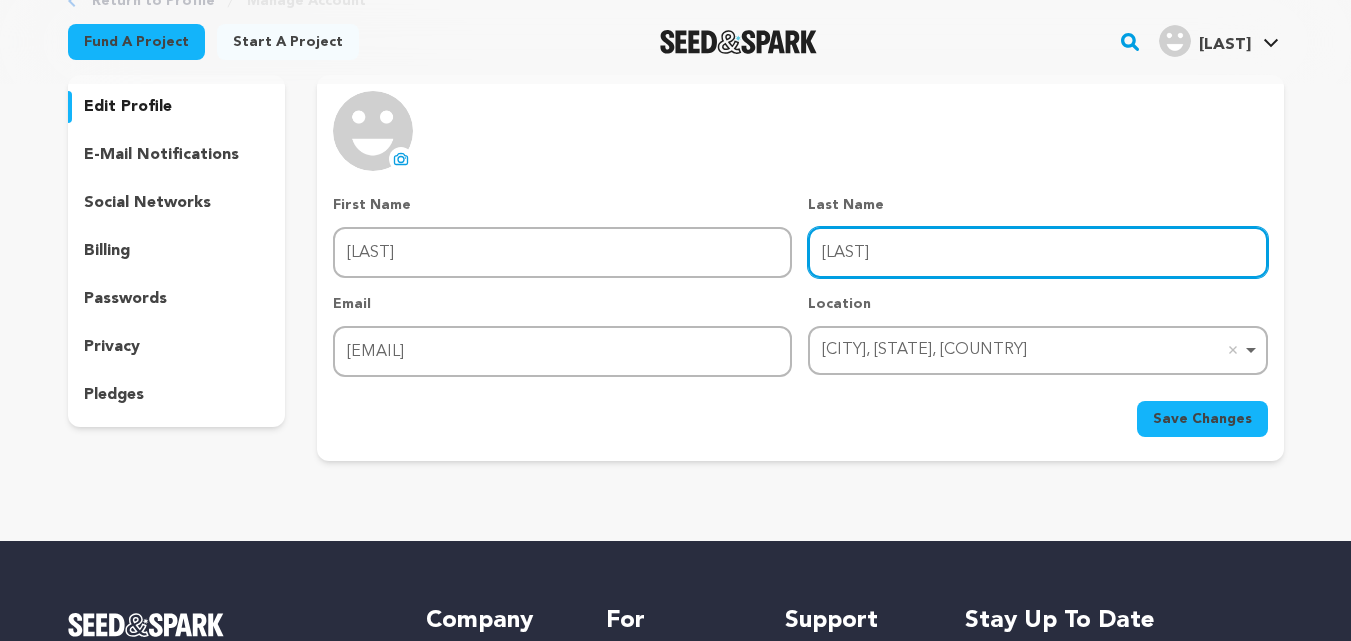 click on "Kashmir, Himachal Pradesh, India Remove item" at bounding box center (1031, 350) 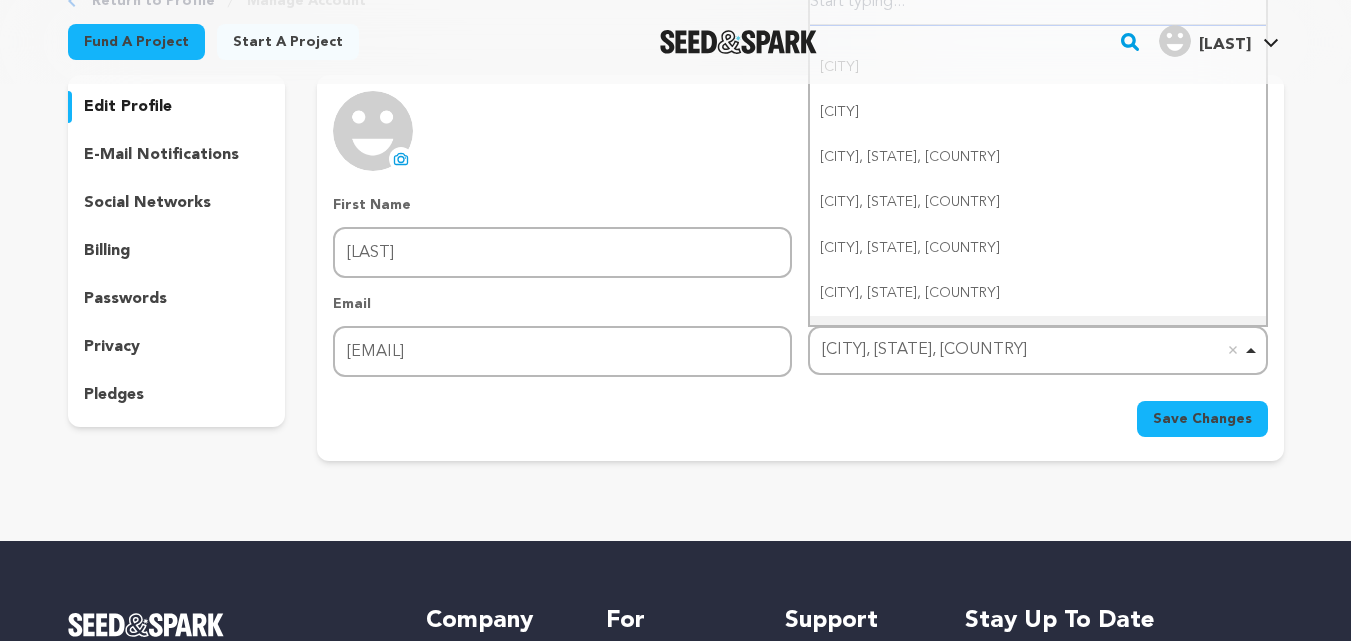 scroll, scrollTop: 113, scrollLeft: 0, axis: vertical 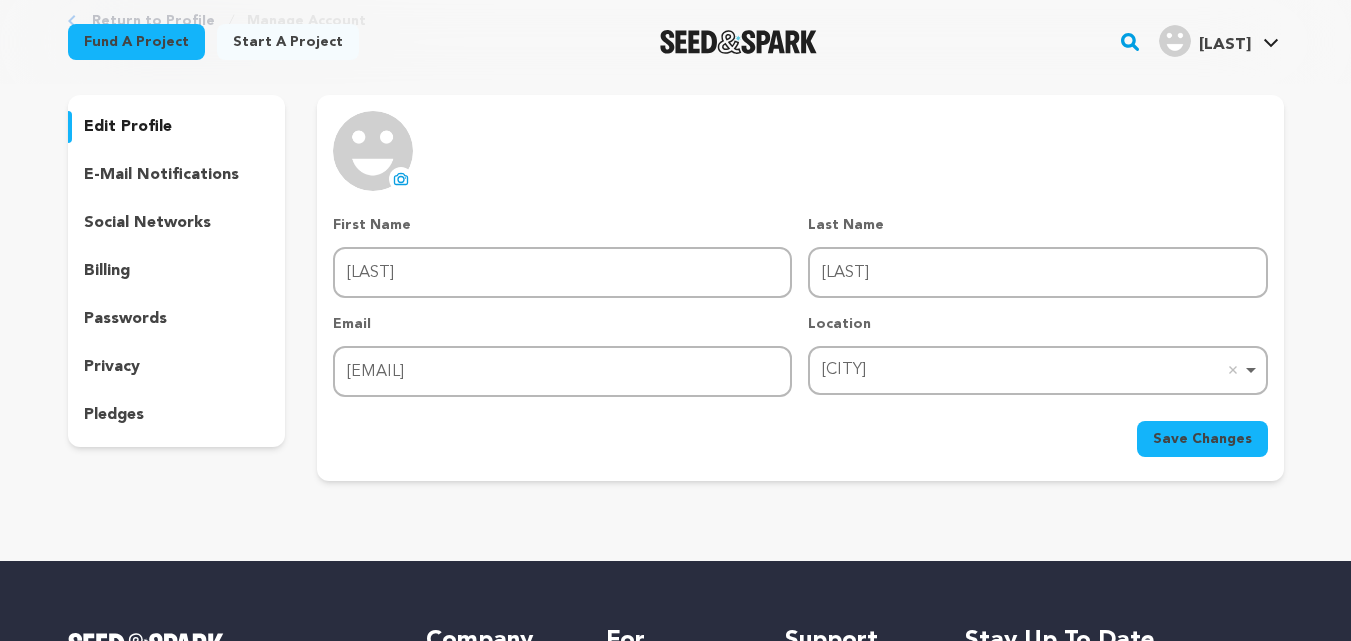 click on "Save Changes" at bounding box center (1202, 439) 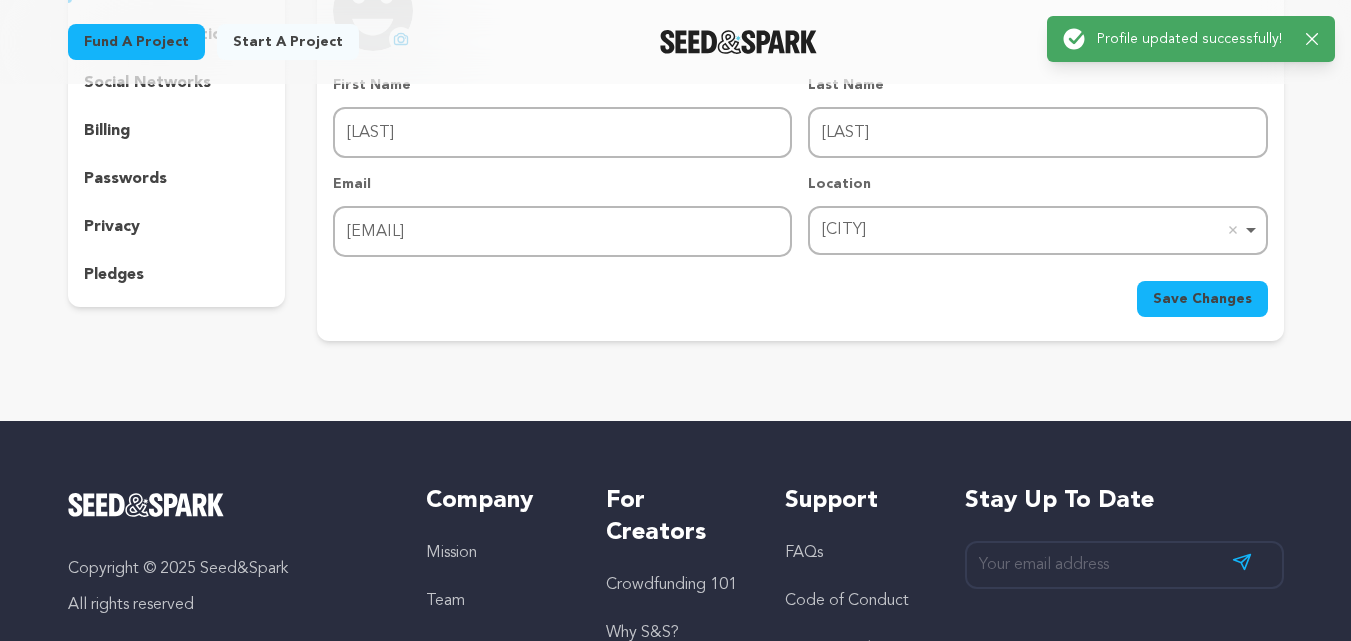 scroll, scrollTop: 0, scrollLeft: 0, axis: both 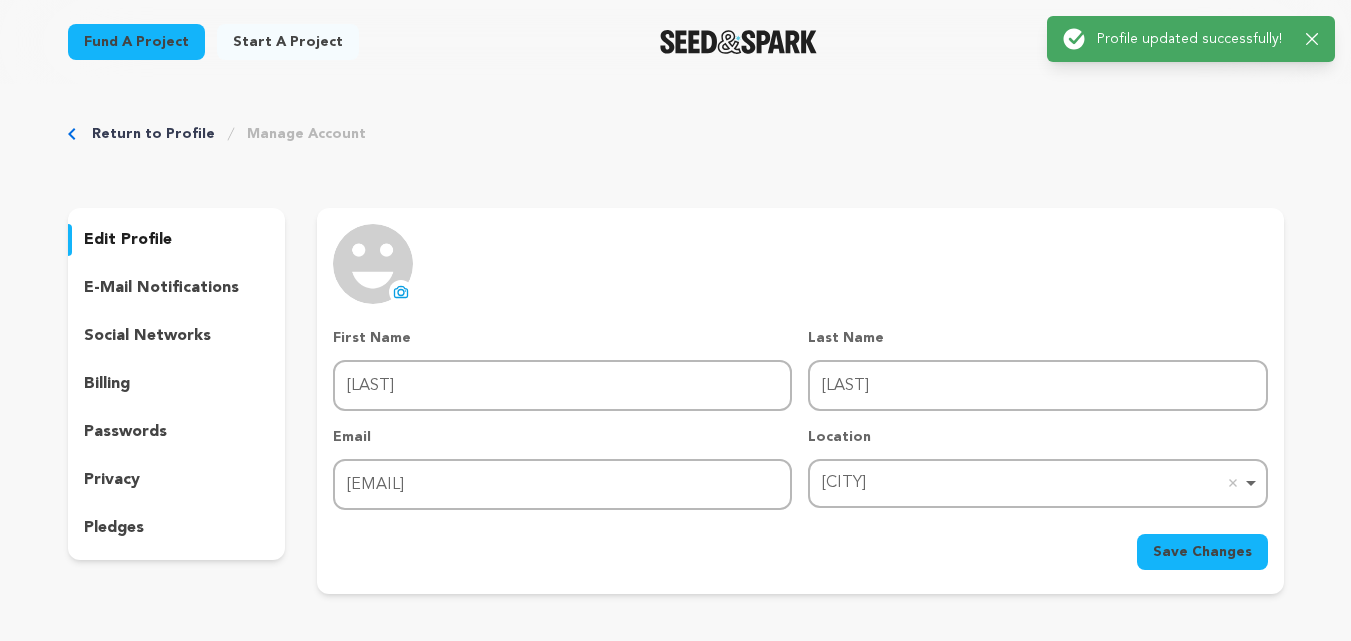 click 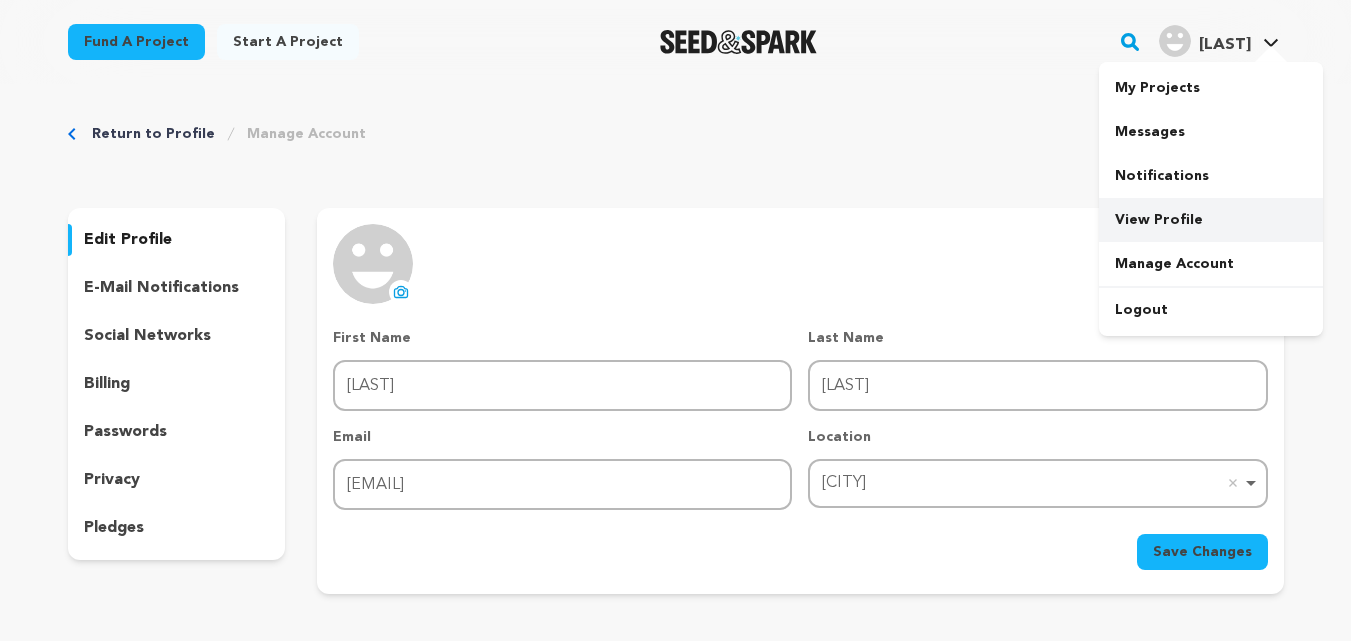 click on "View Profile" at bounding box center (1211, 220) 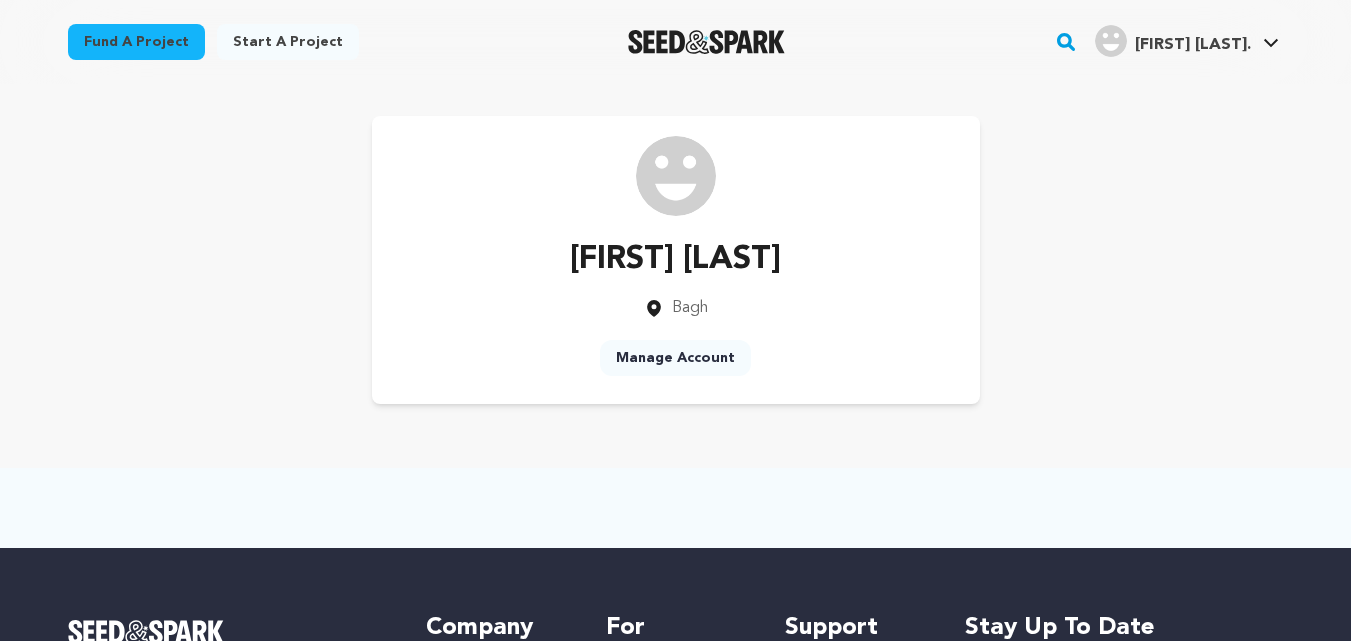 scroll, scrollTop: 0, scrollLeft: 0, axis: both 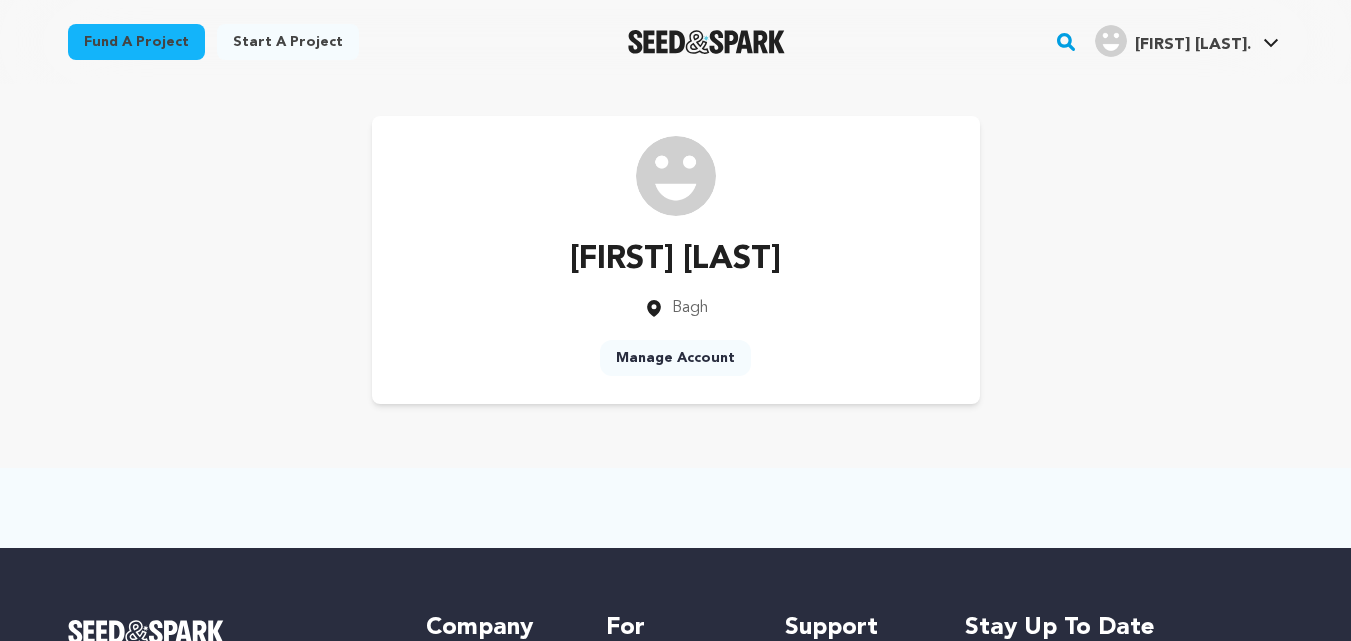 click on "Bagh" at bounding box center [690, 308] 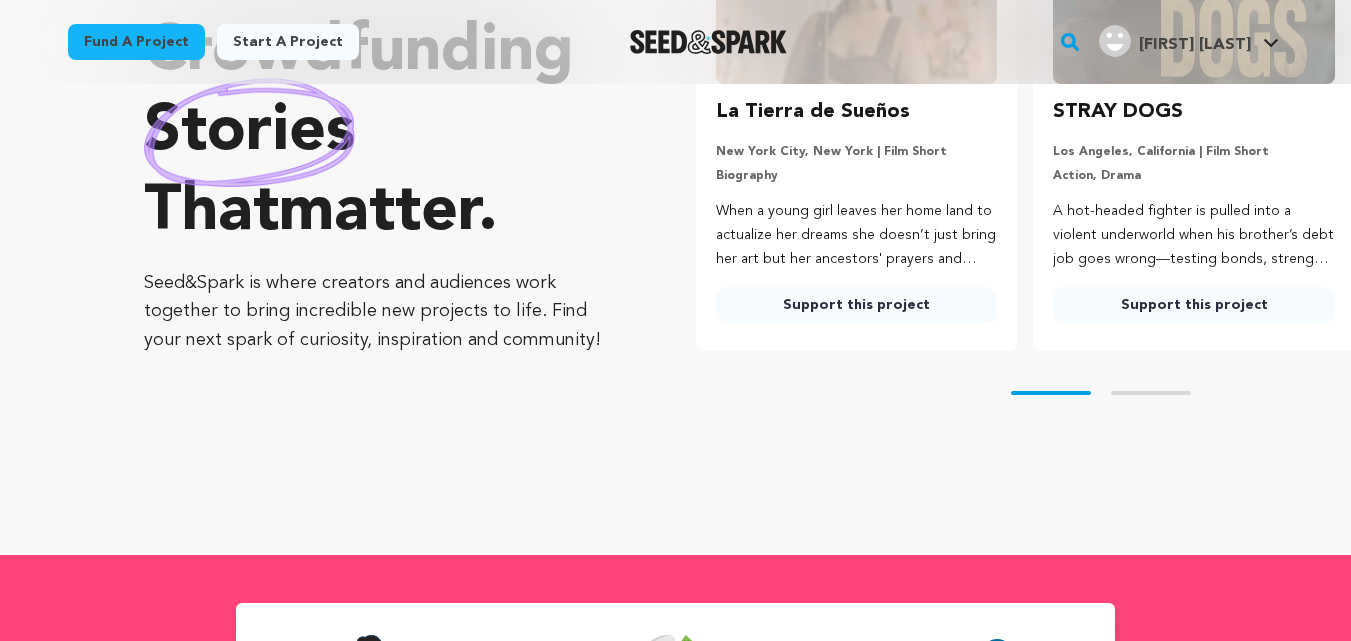 scroll, scrollTop: 0, scrollLeft: 0, axis: both 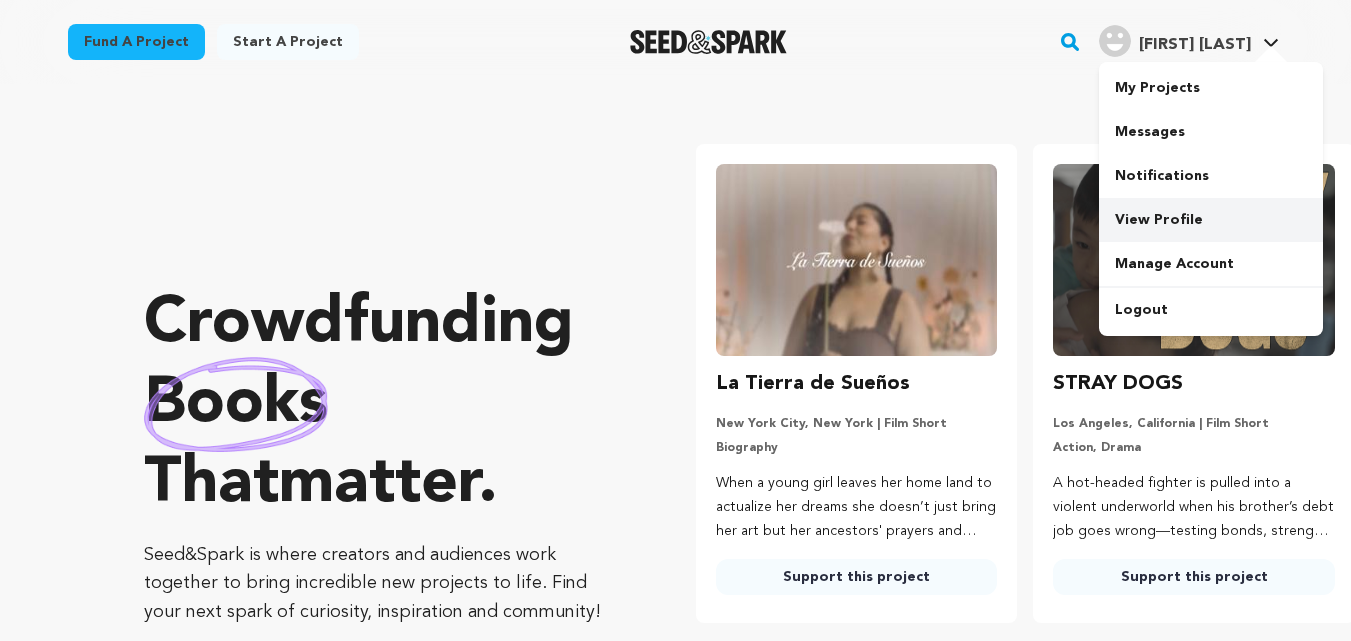 click on "View Profile" at bounding box center (1211, 220) 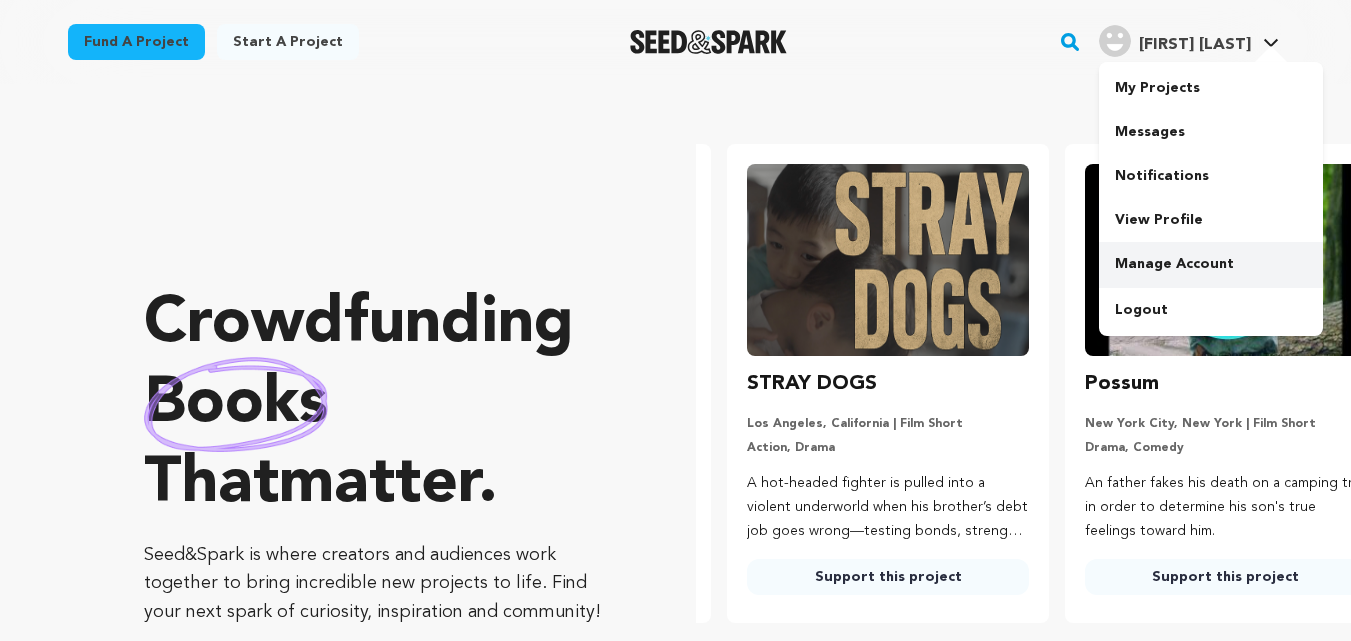 scroll, scrollTop: 0, scrollLeft: 354, axis: horizontal 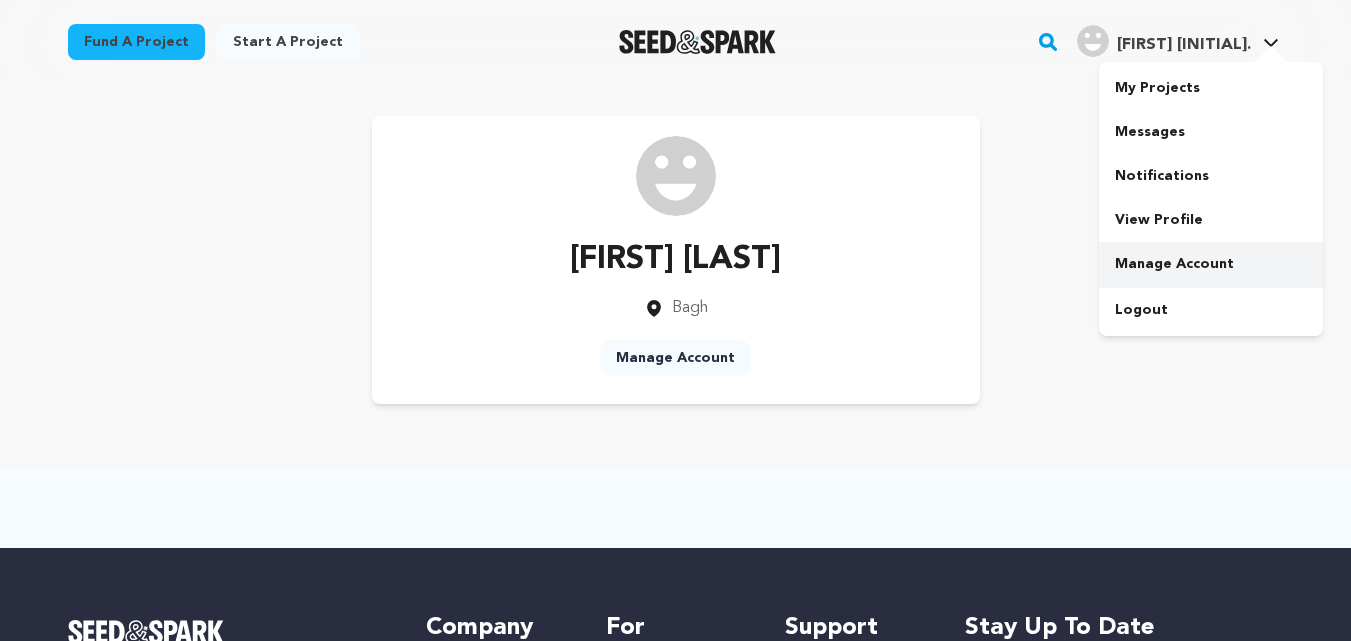 click on "Manage Account" at bounding box center (1211, 264) 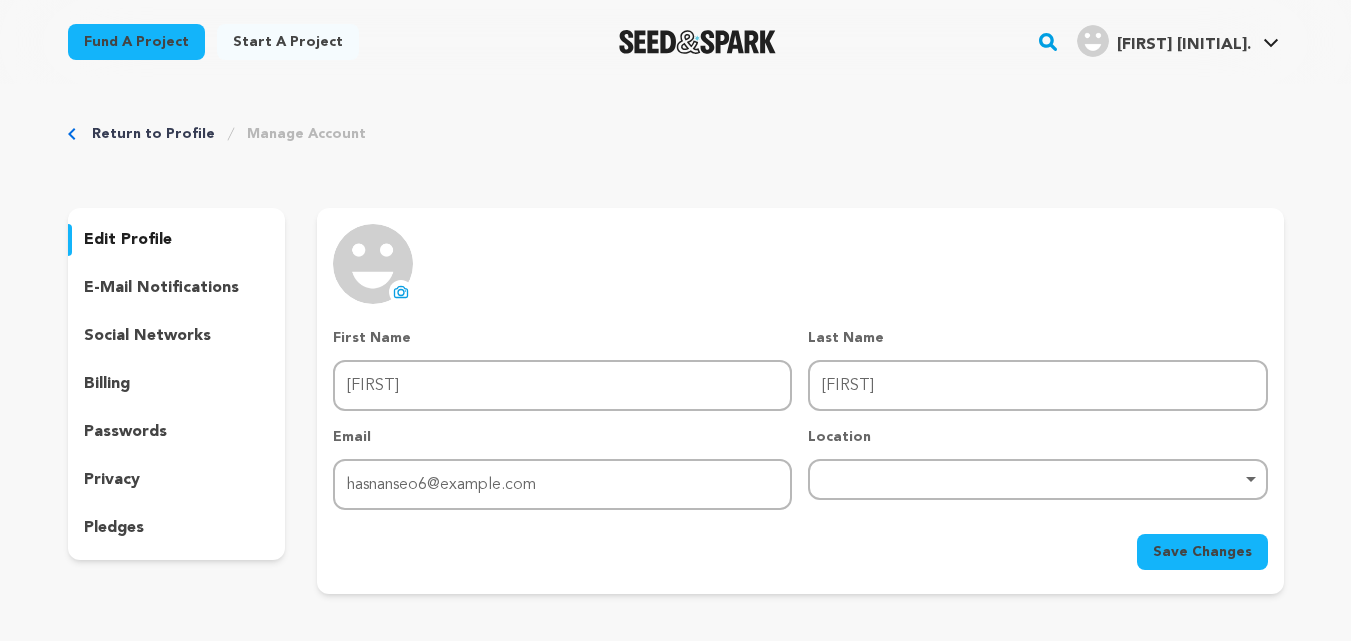 scroll, scrollTop: 0, scrollLeft: 0, axis: both 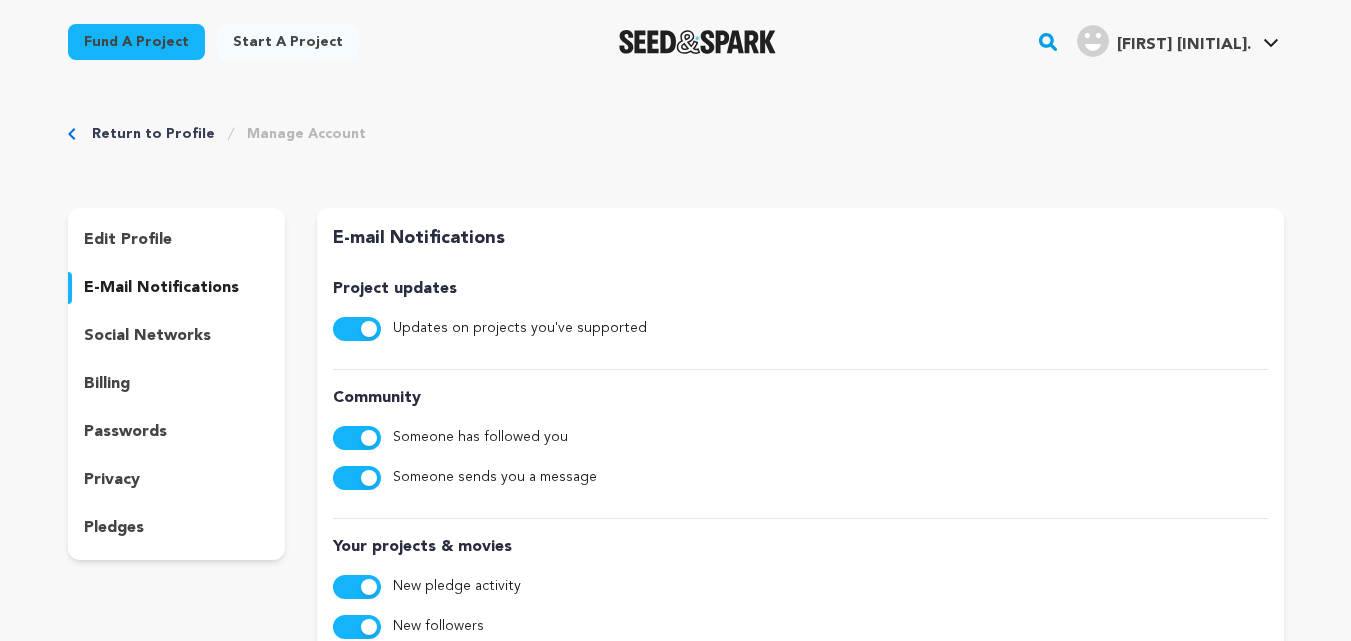 click on "billing" at bounding box center [107, 384] 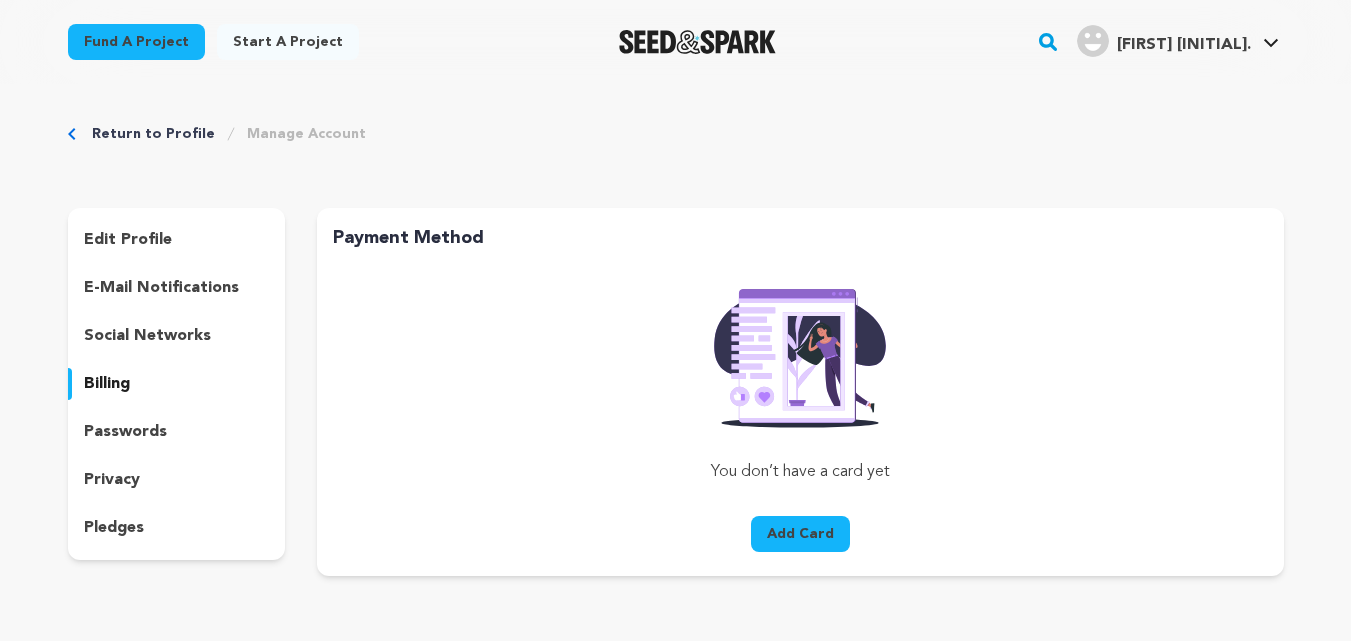 click on "edit profile
e-mail notifications
social networks
billing
passwords
privacy
pledges" at bounding box center [177, 384] 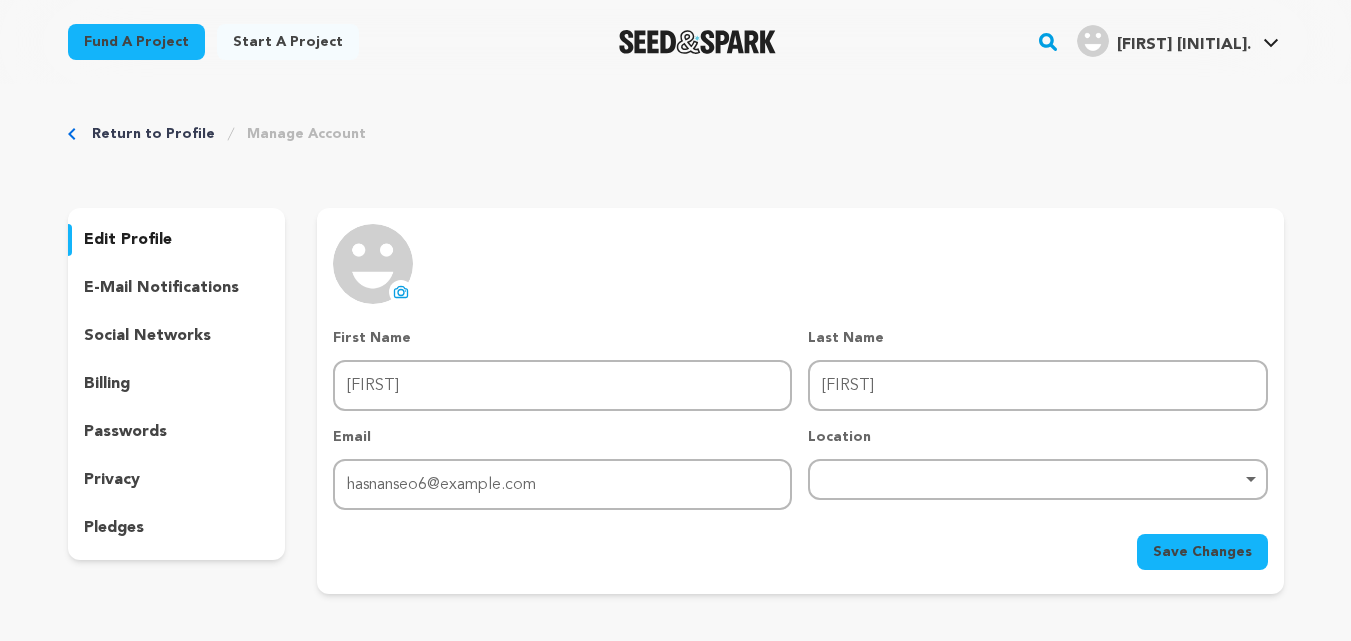 drag, startPoint x: 268, startPoint y: 146, endPoint x: 319, endPoint y: 175, distance: 58.66856 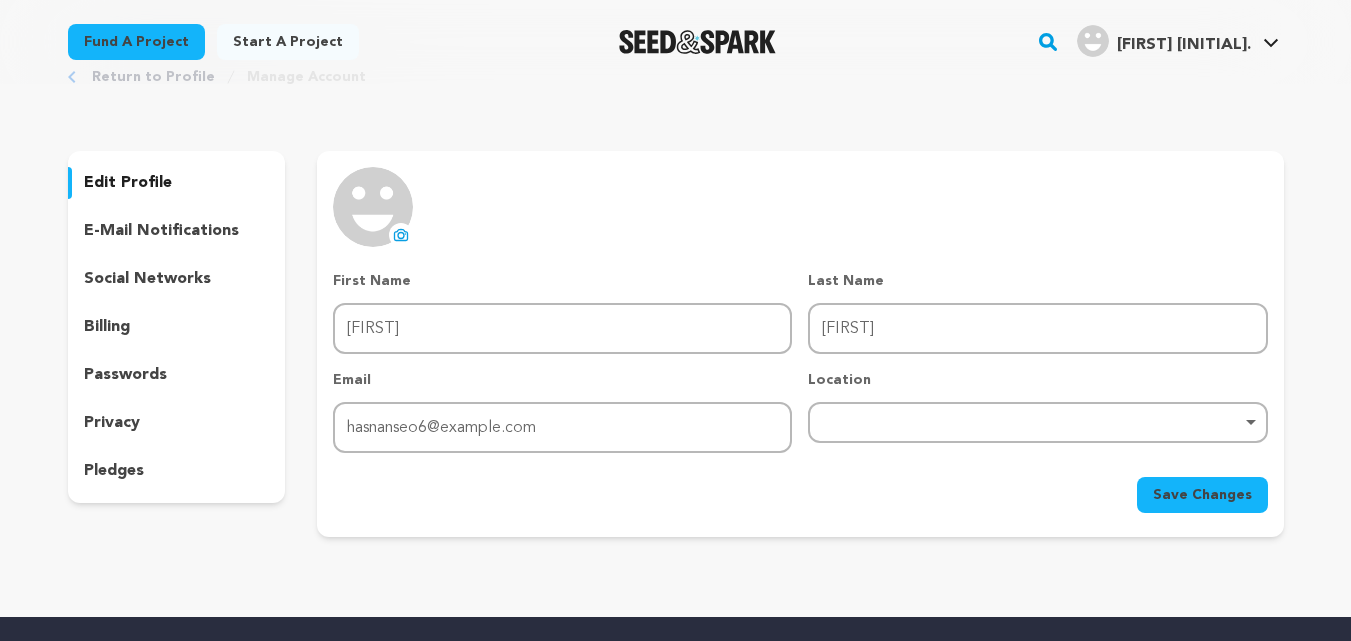 scroll, scrollTop: 0, scrollLeft: 0, axis: both 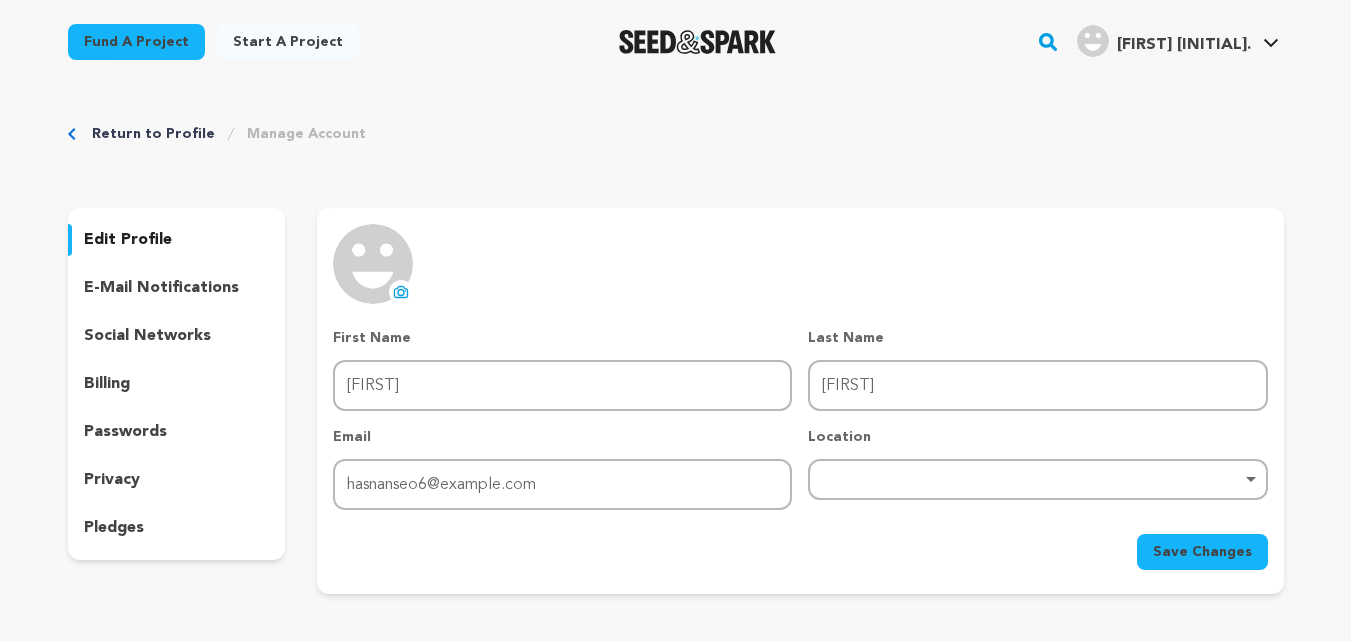 click on "edit profile" at bounding box center [128, 240] 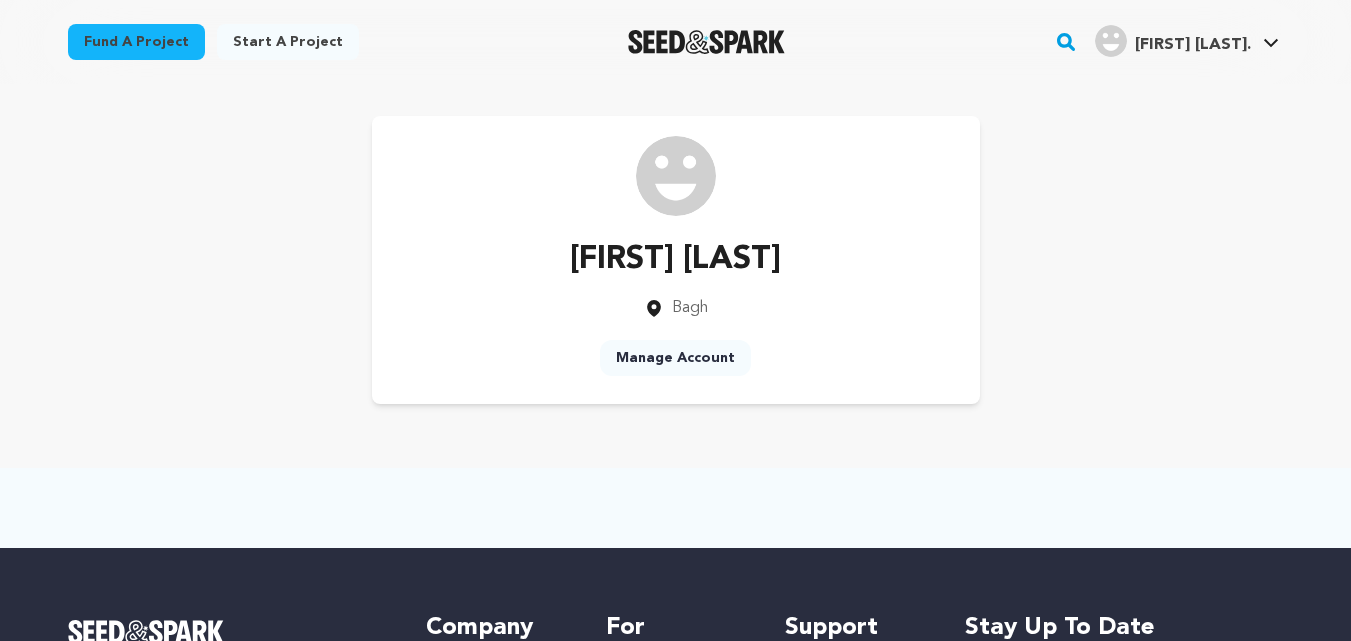 scroll, scrollTop: 0, scrollLeft: 0, axis: both 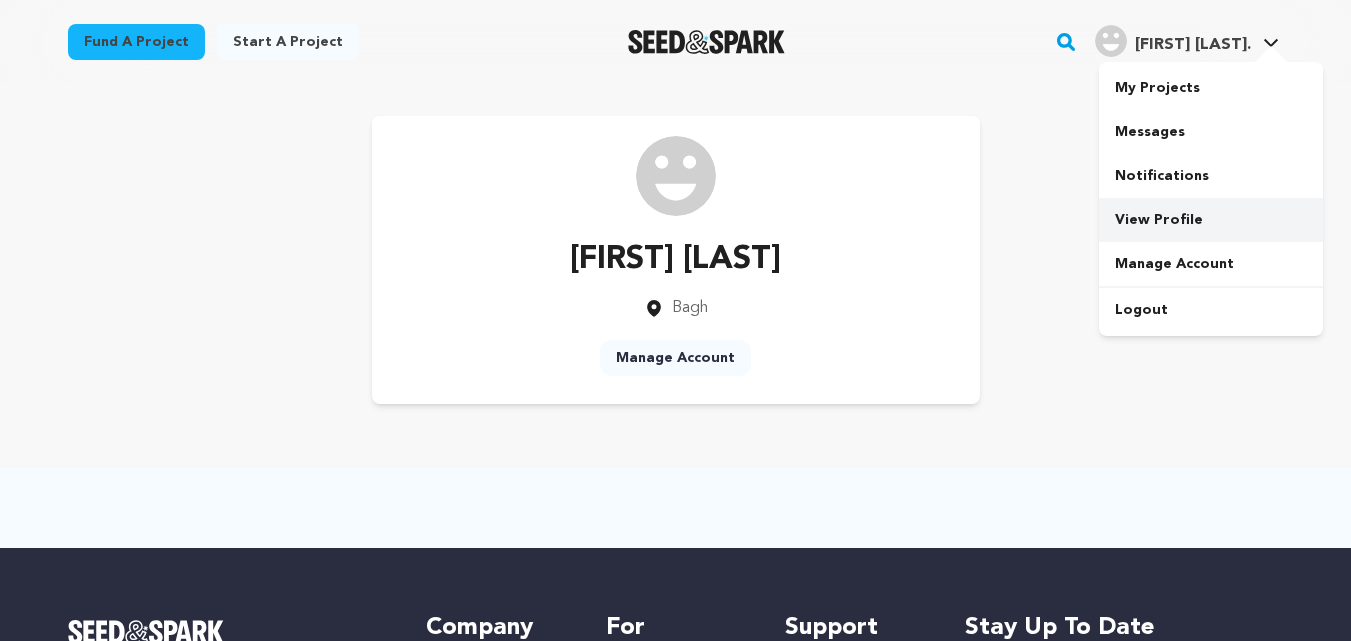 click on "View Profile" at bounding box center [1211, 220] 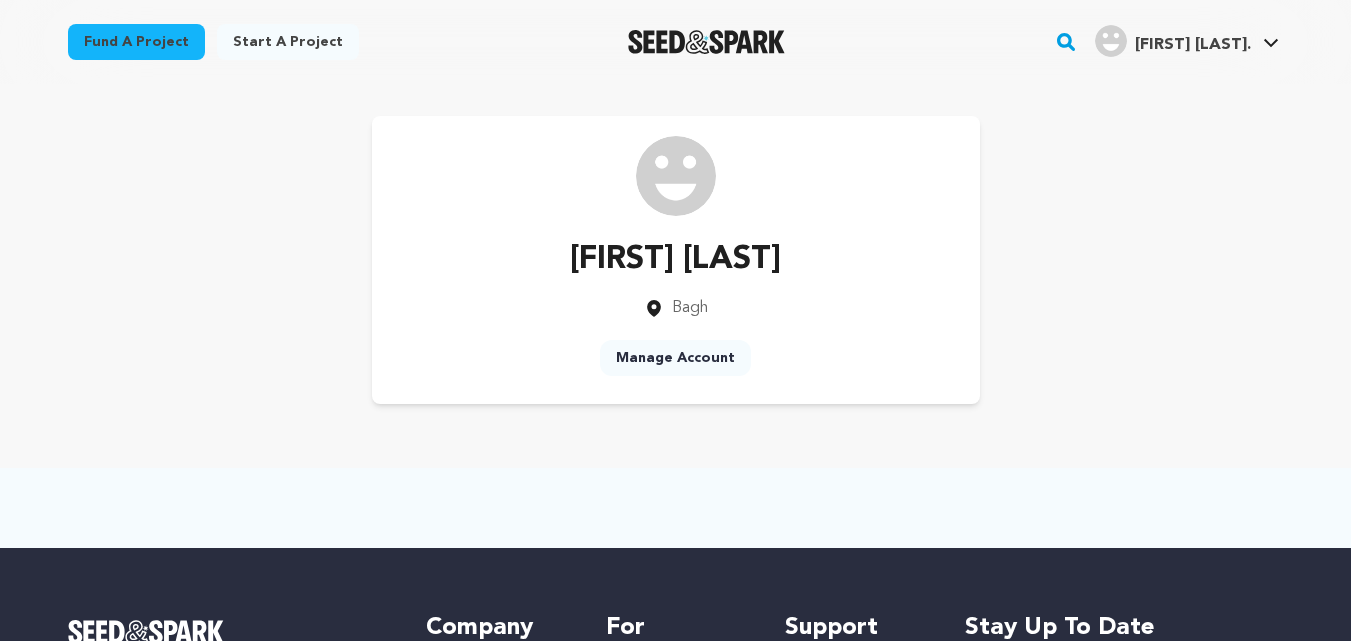 scroll, scrollTop: 0, scrollLeft: 0, axis: both 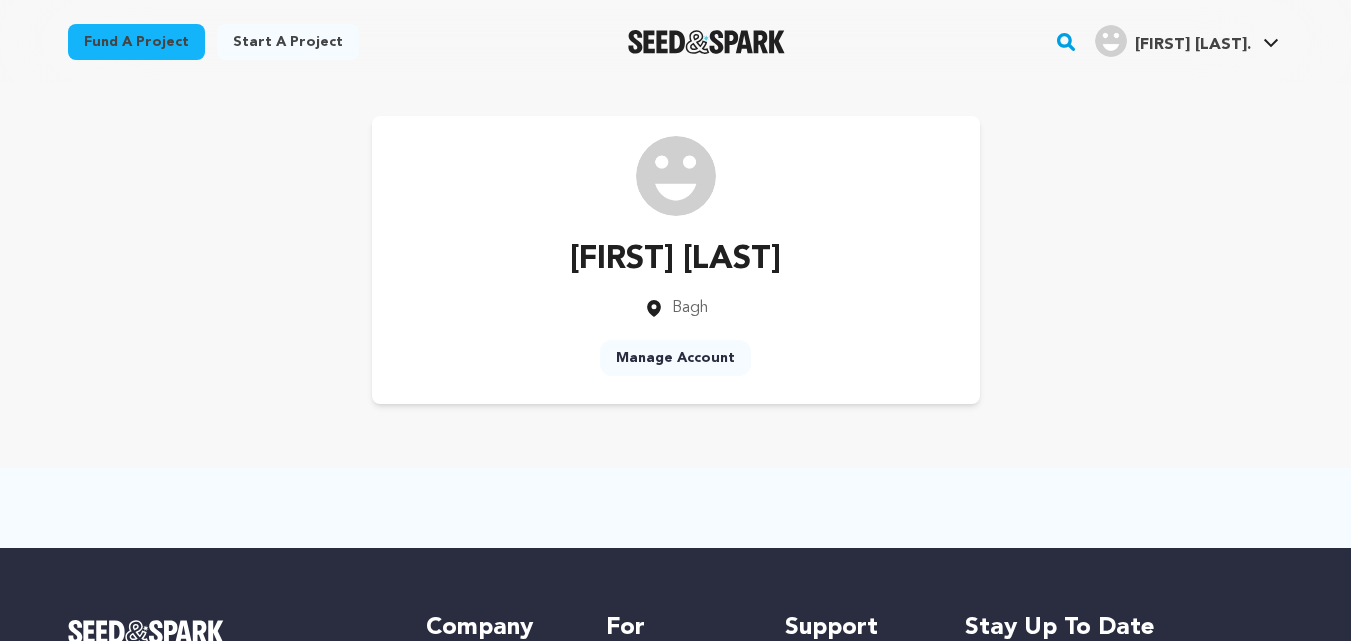 click on "Fund a project
Start a project
Search" at bounding box center [660, 42] 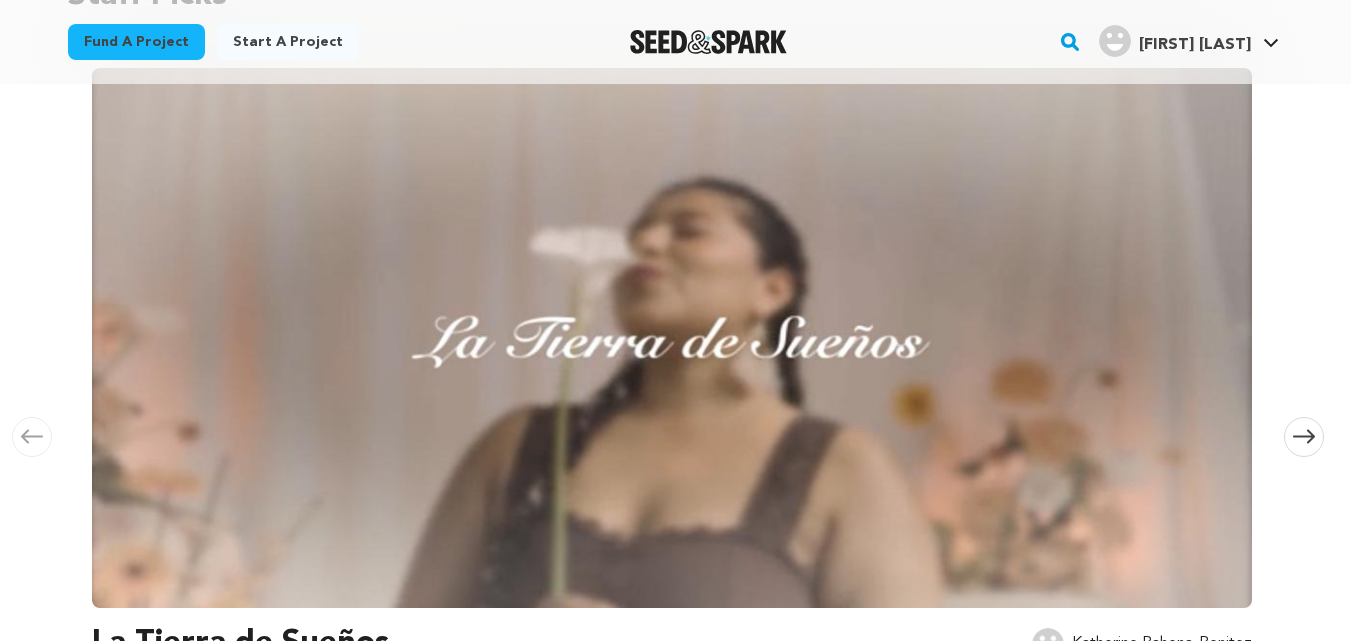 scroll, scrollTop: 267, scrollLeft: 0, axis: vertical 